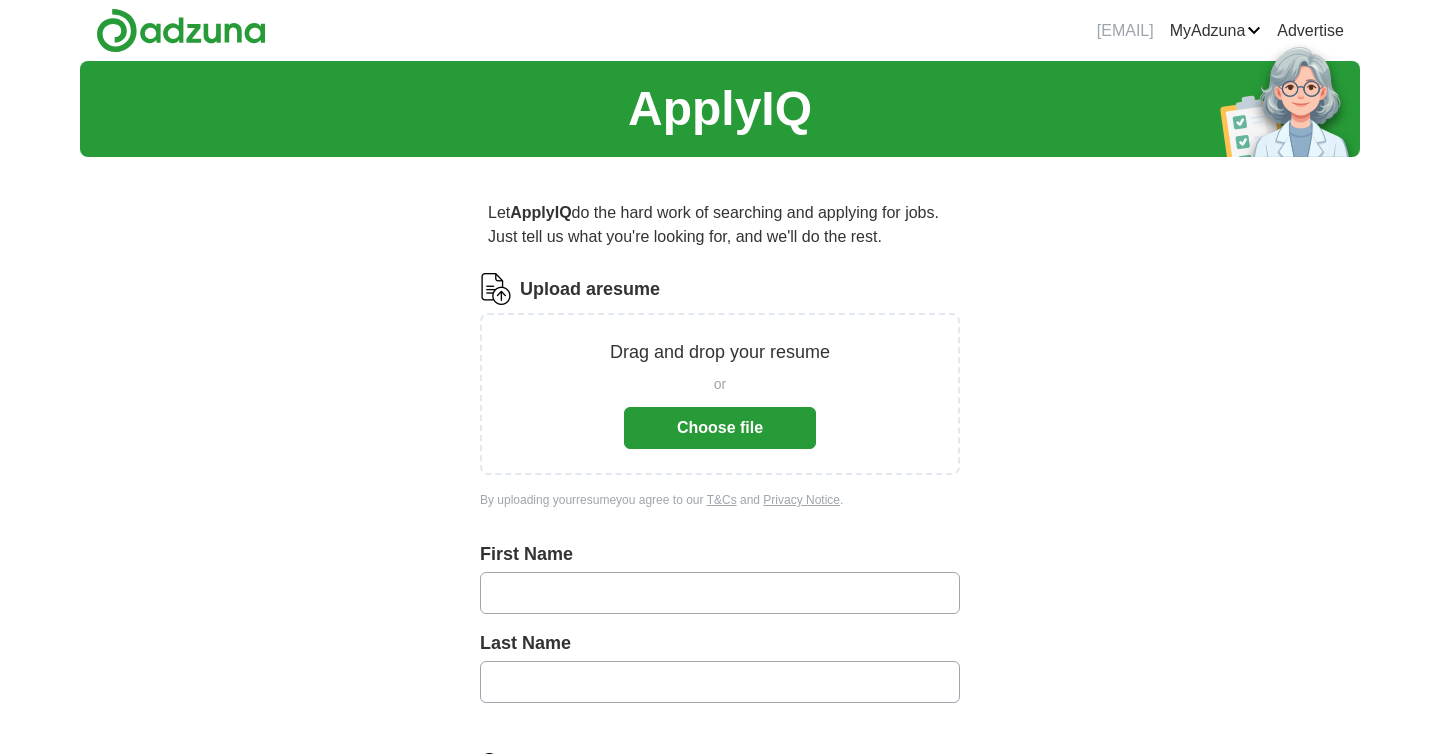 scroll, scrollTop: 0, scrollLeft: 0, axis: both 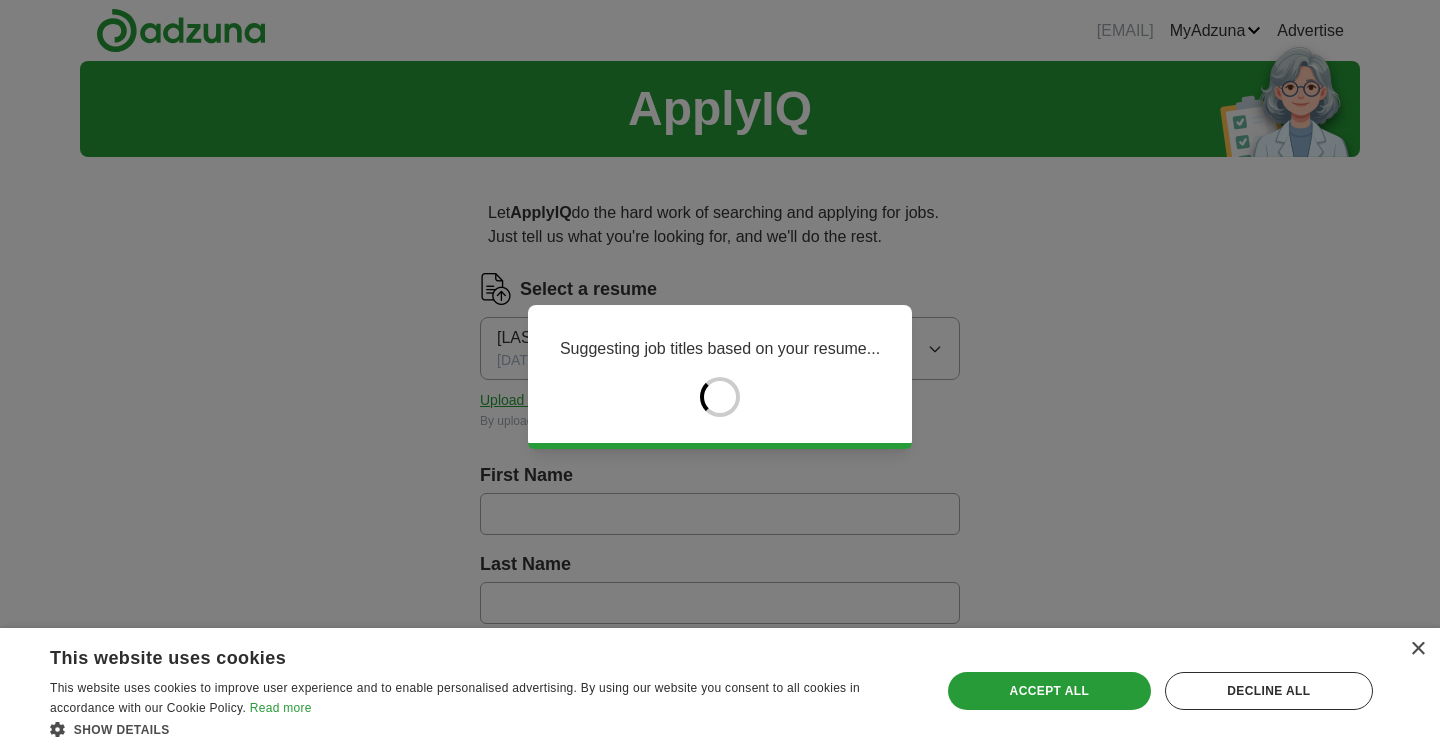 type on "***" 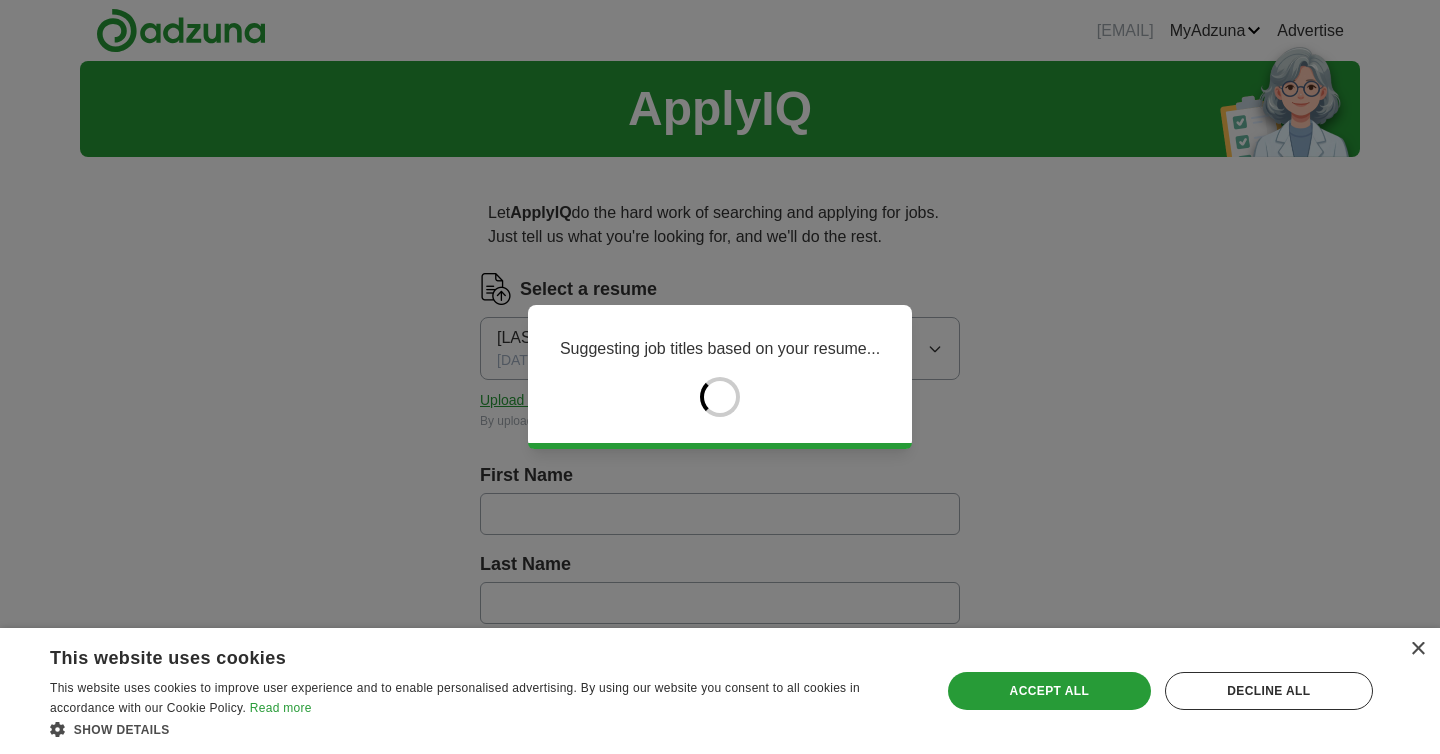 type on "**" 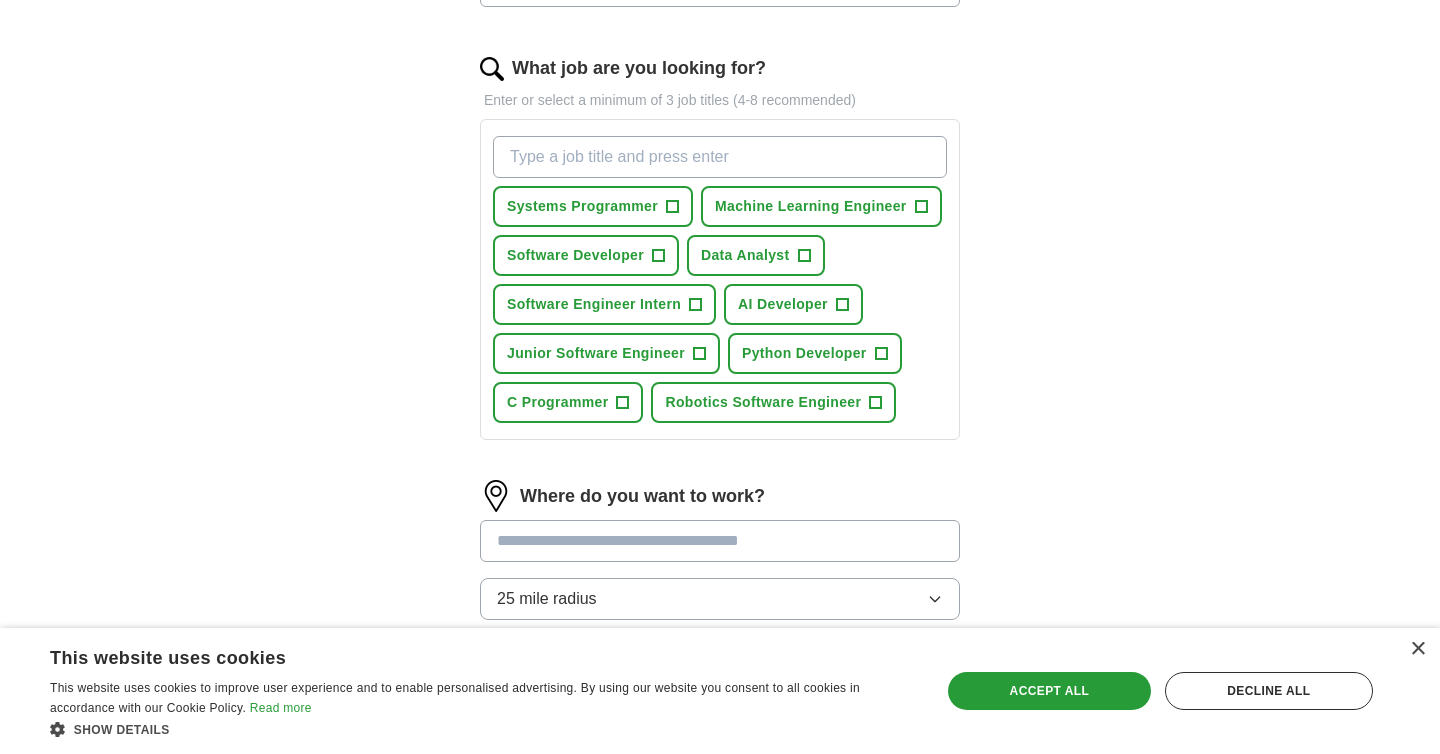 scroll, scrollTop: 615, scrollLeft: 0, axis: vertical 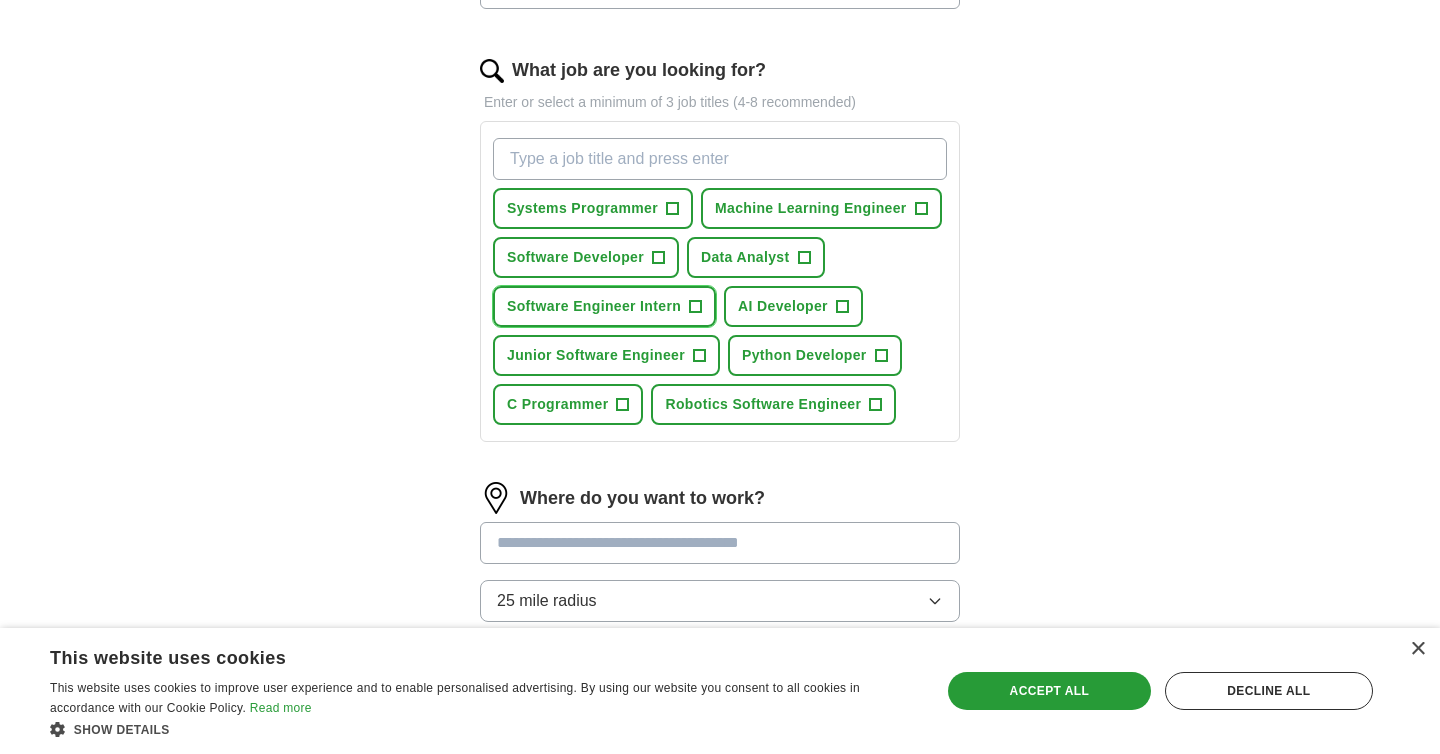click on "+" at bounding box center [696, 307] 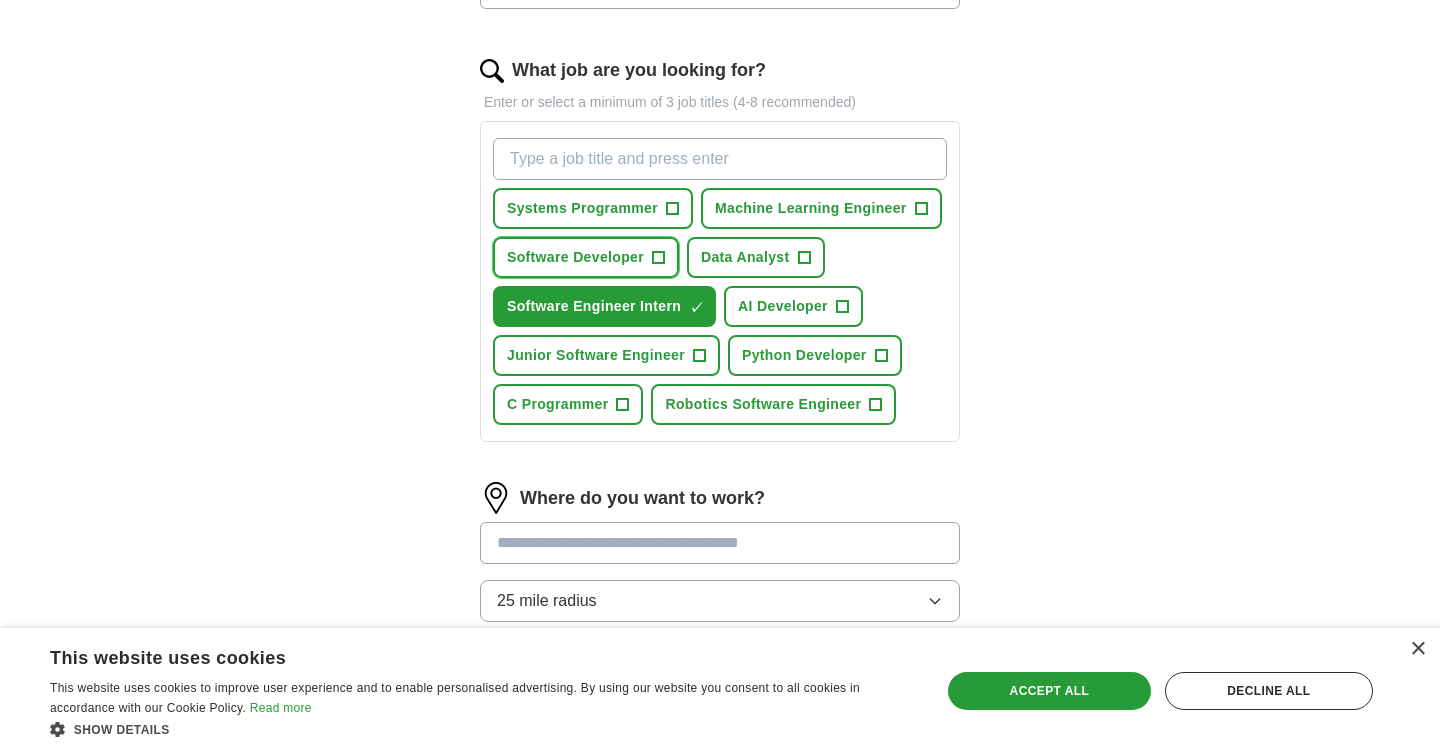 click on "+" at bounding box center (659, 258) 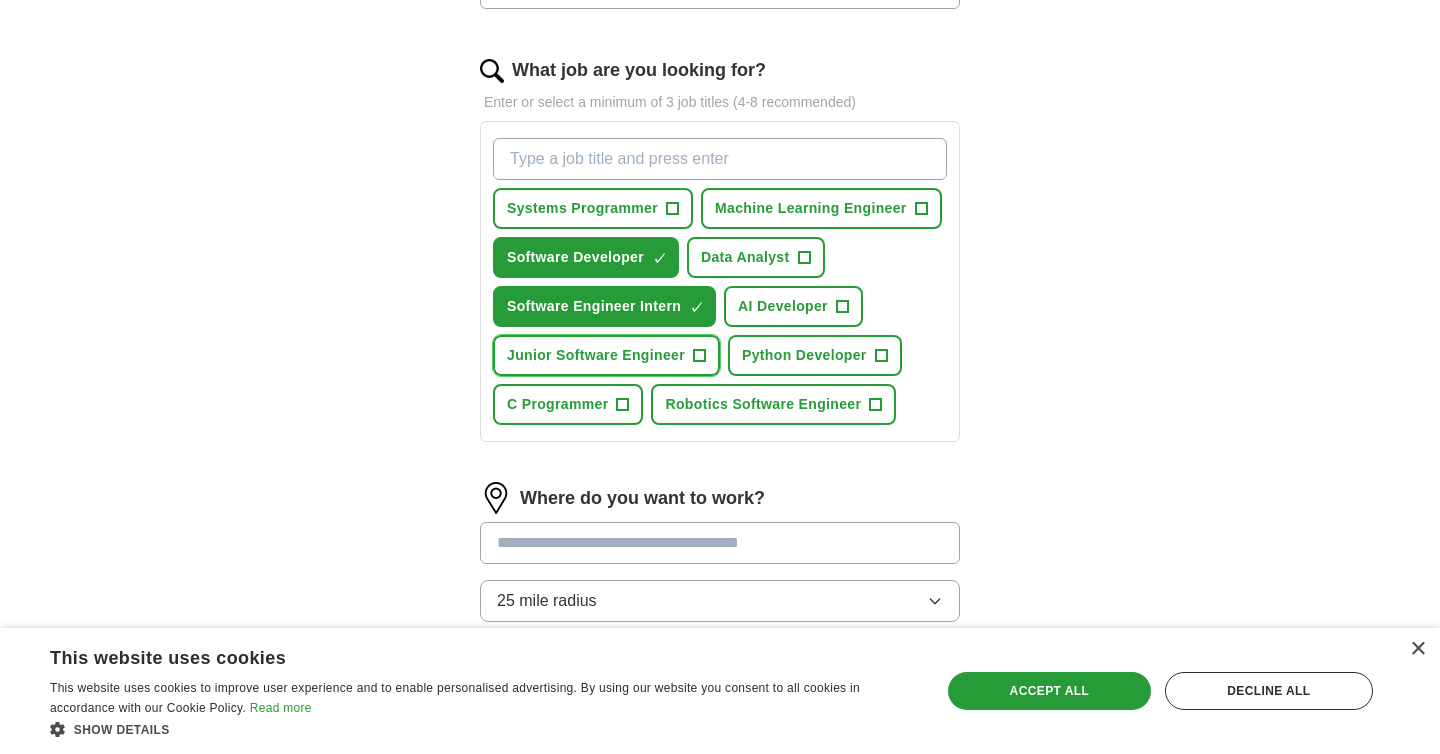 click on "+" at bounding box center (699, 356) 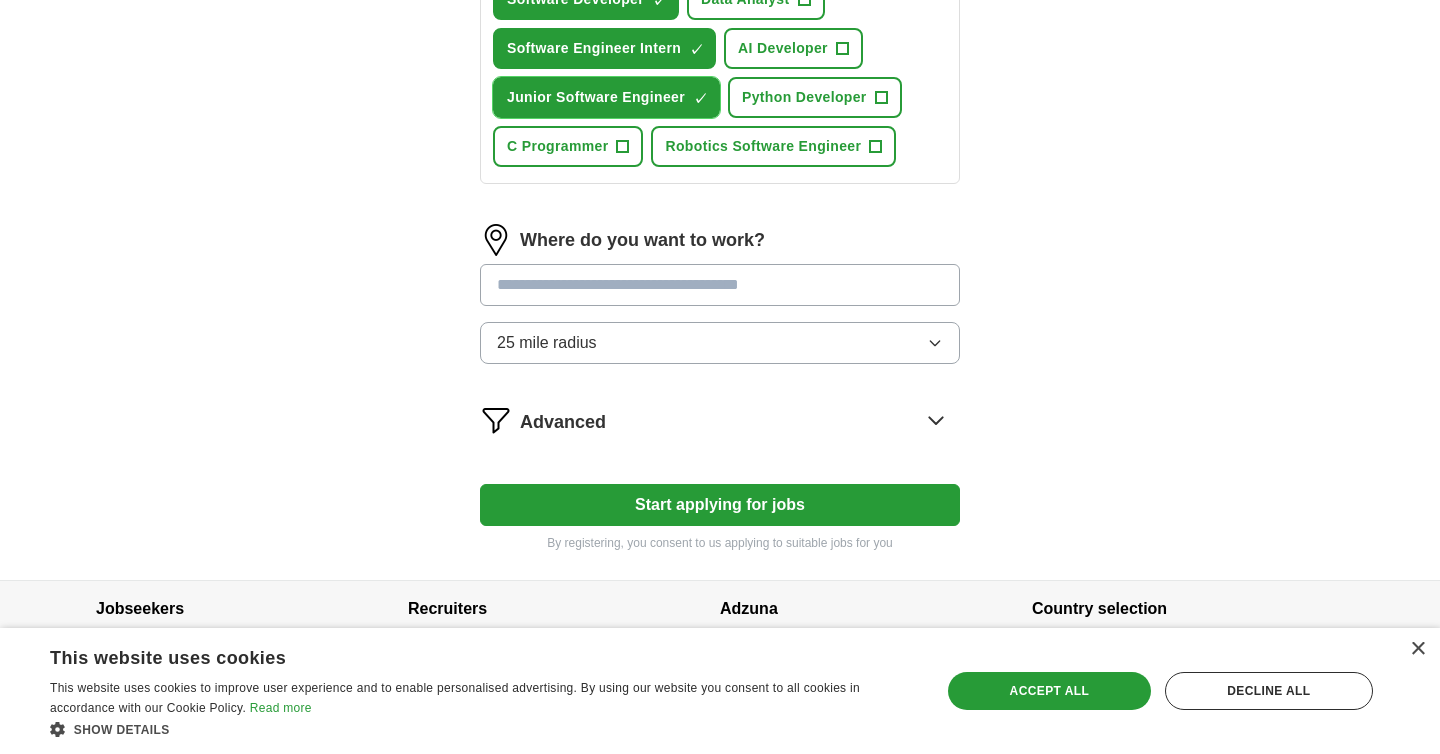 scroll, scrollTop: 874, scrollLeft: 0, axis: vertical 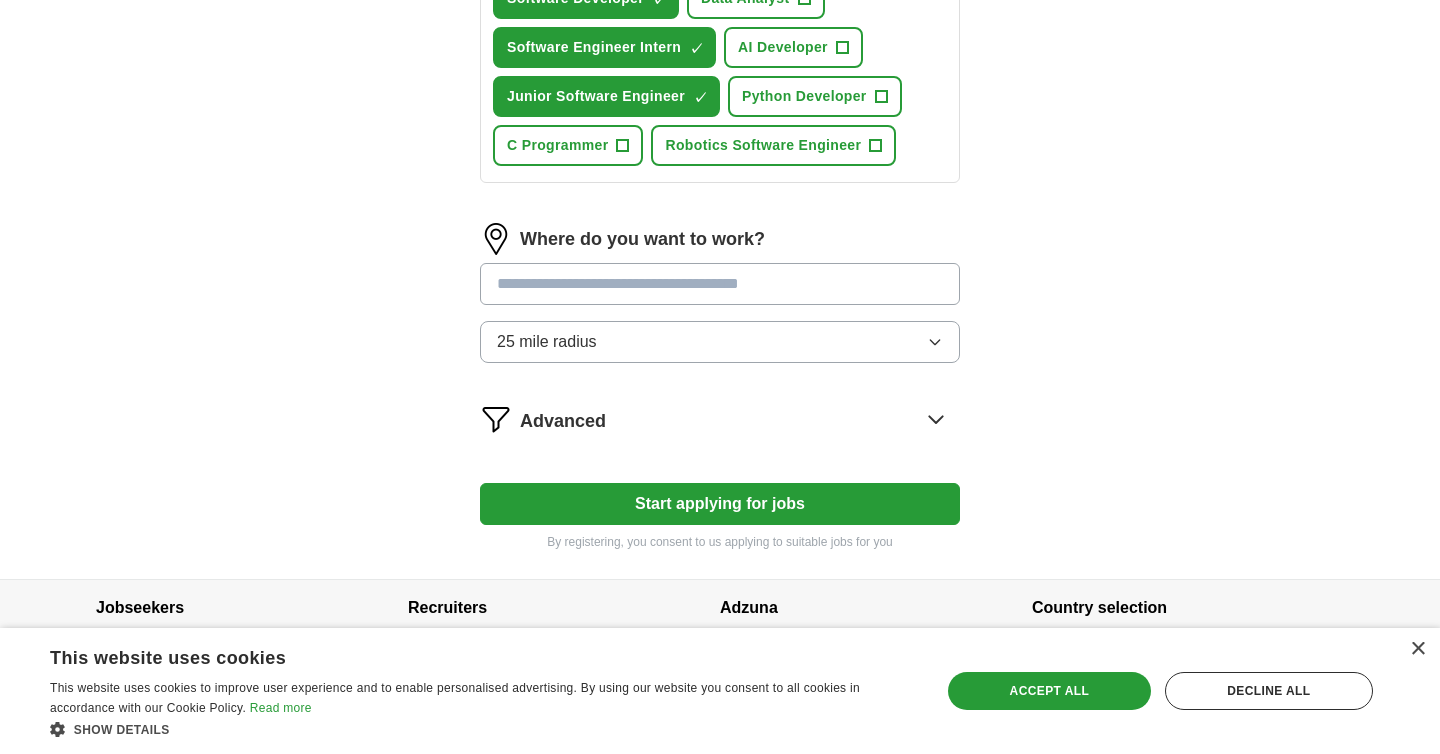 click at bounding box center [720, 284] 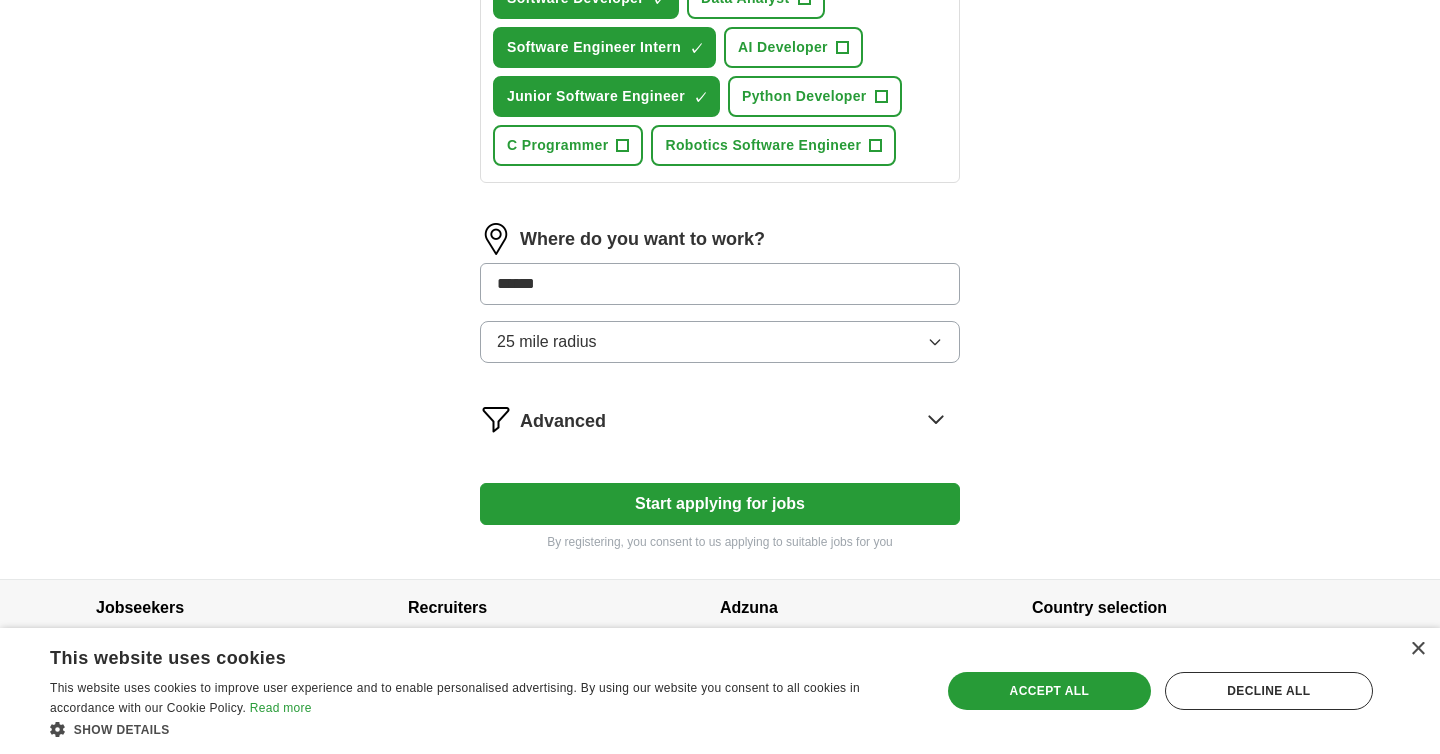 type on "*******" 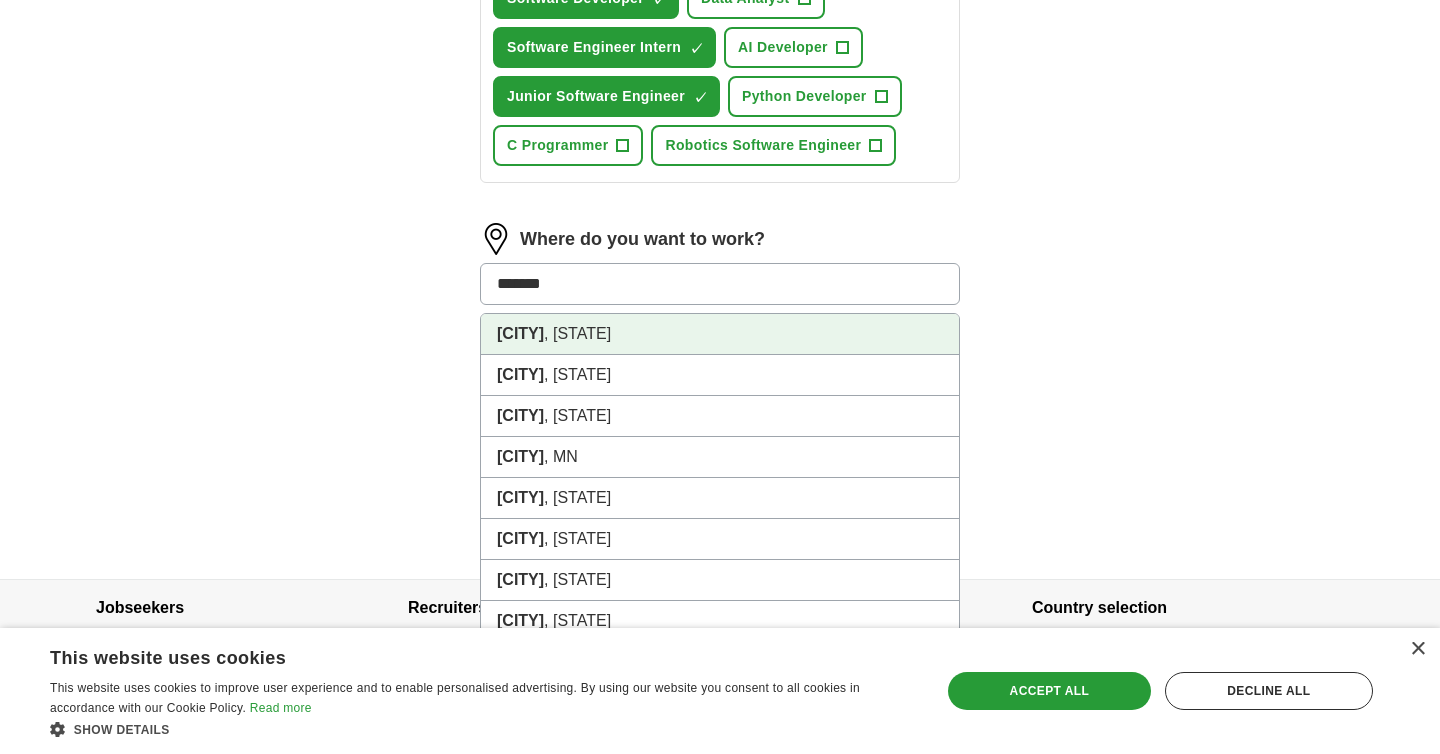 click on "[CITY], [STATE]" at bounding box center (720, 334) 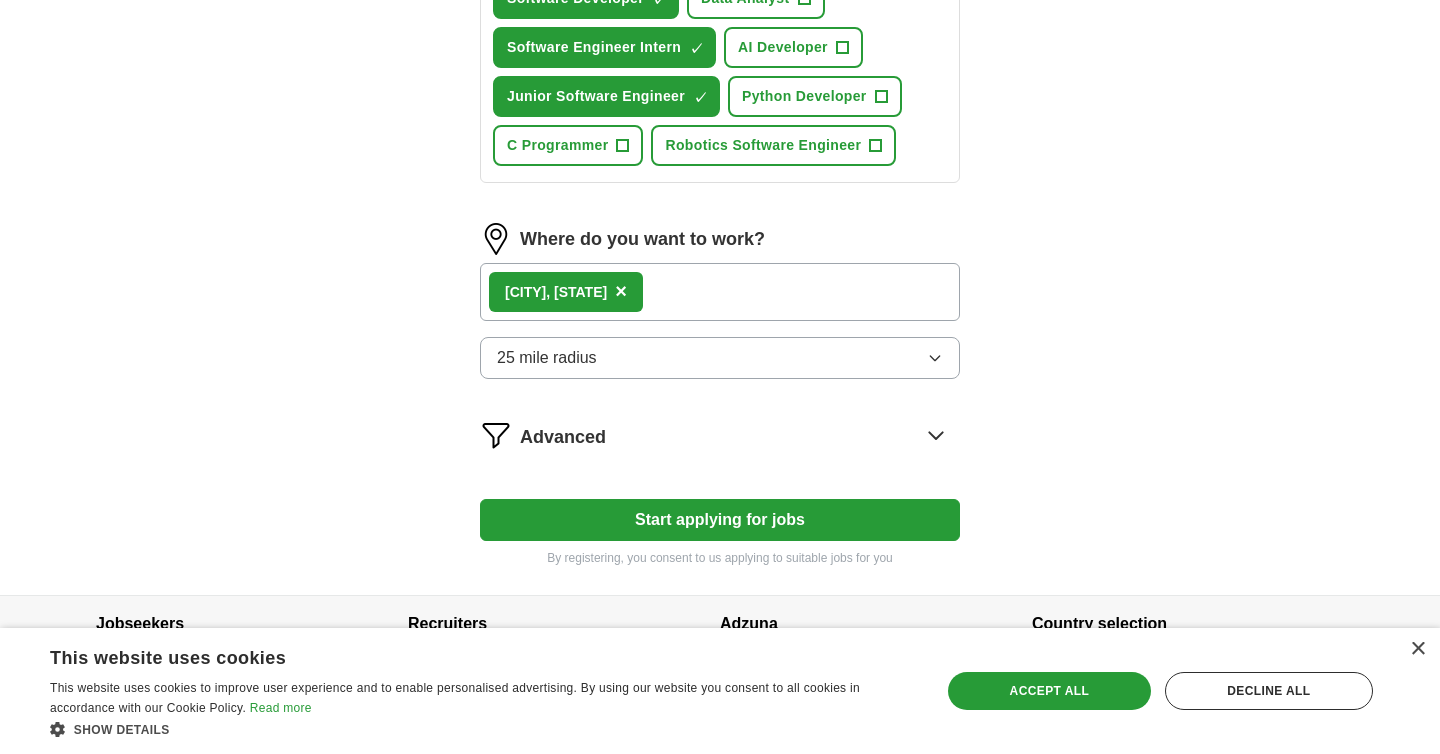 click on "25 mile radius" at bounding box center [547, 358] 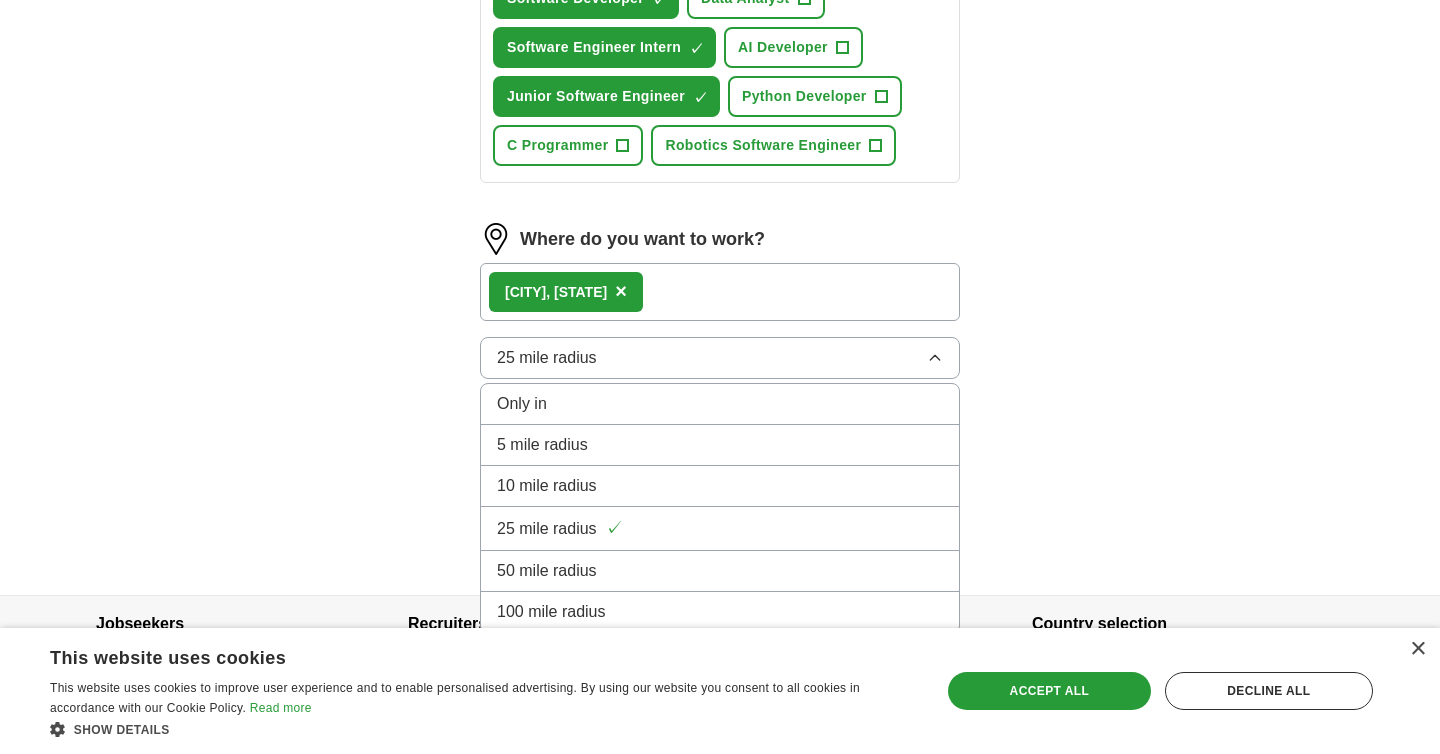 click on "50 mile radius" at bounding box center (547, 571) 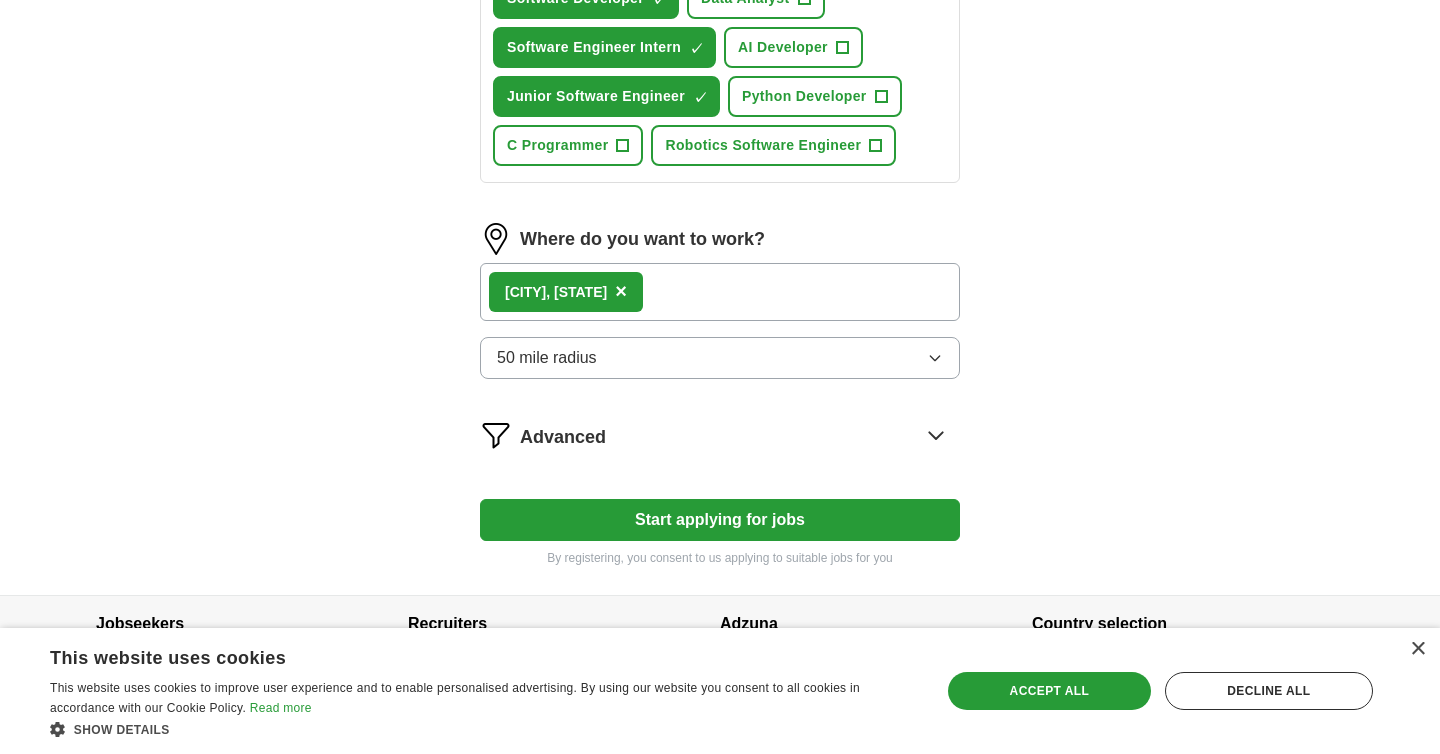 click on "Start applying for jobs" at bounding box center [720, 520] 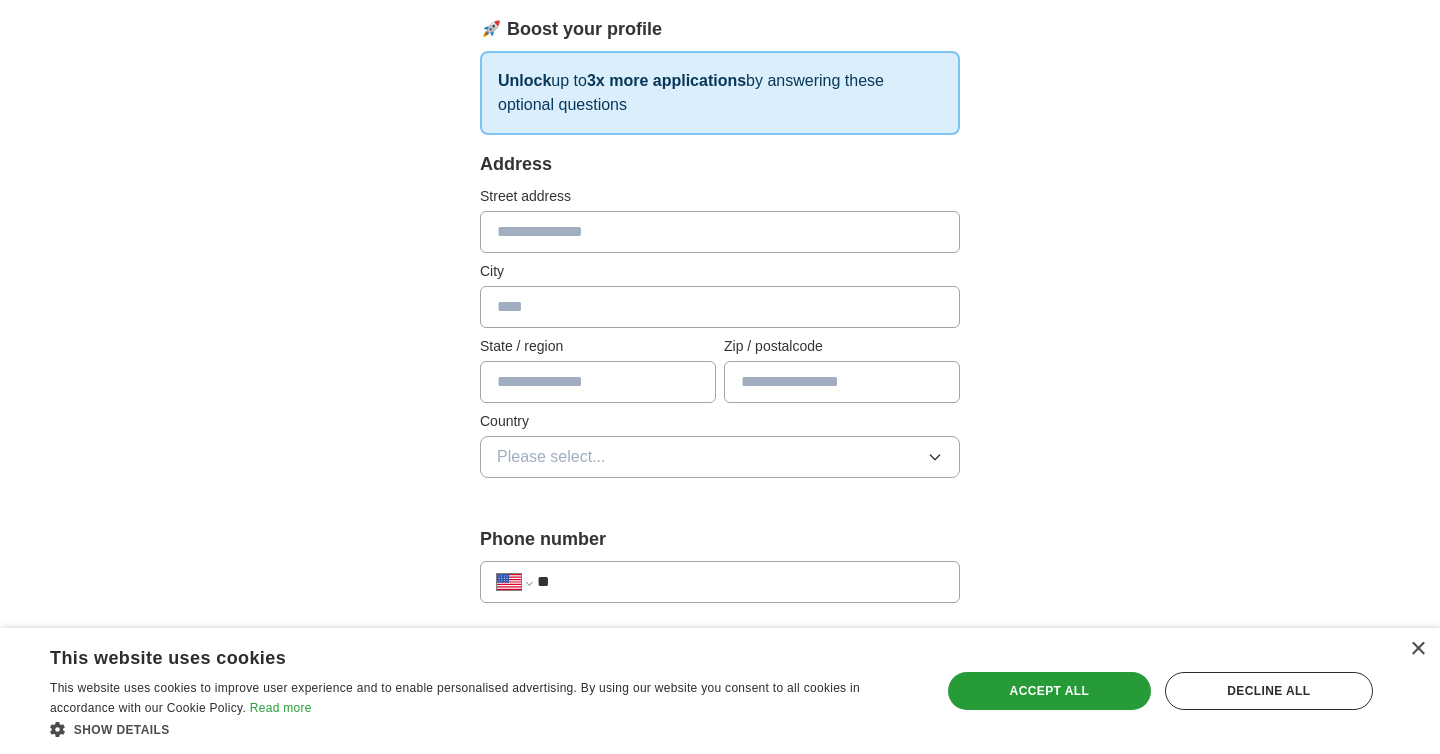 scroll, scrollTop: 290, scrollLeft: 0, axis: vertical 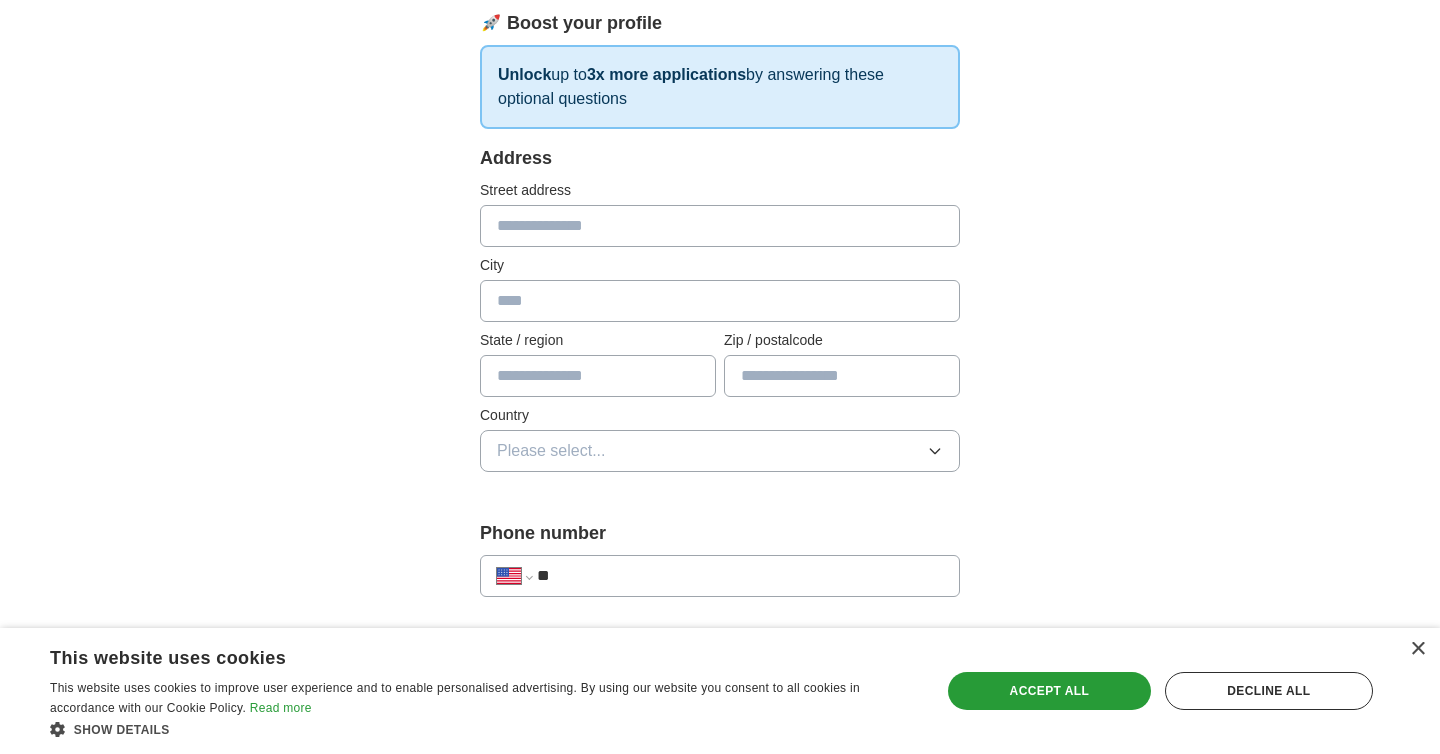 click at bounding box center [720, 301] 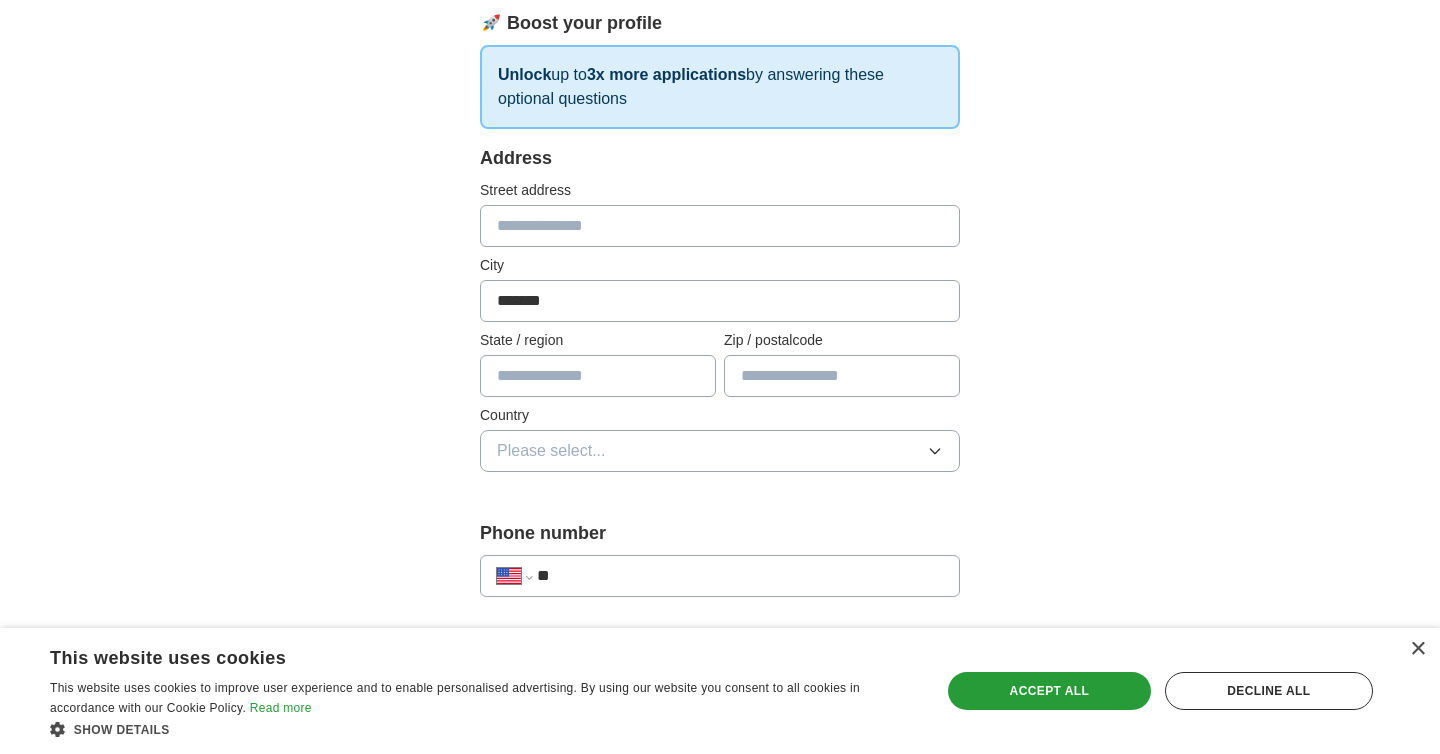 type on "**********" 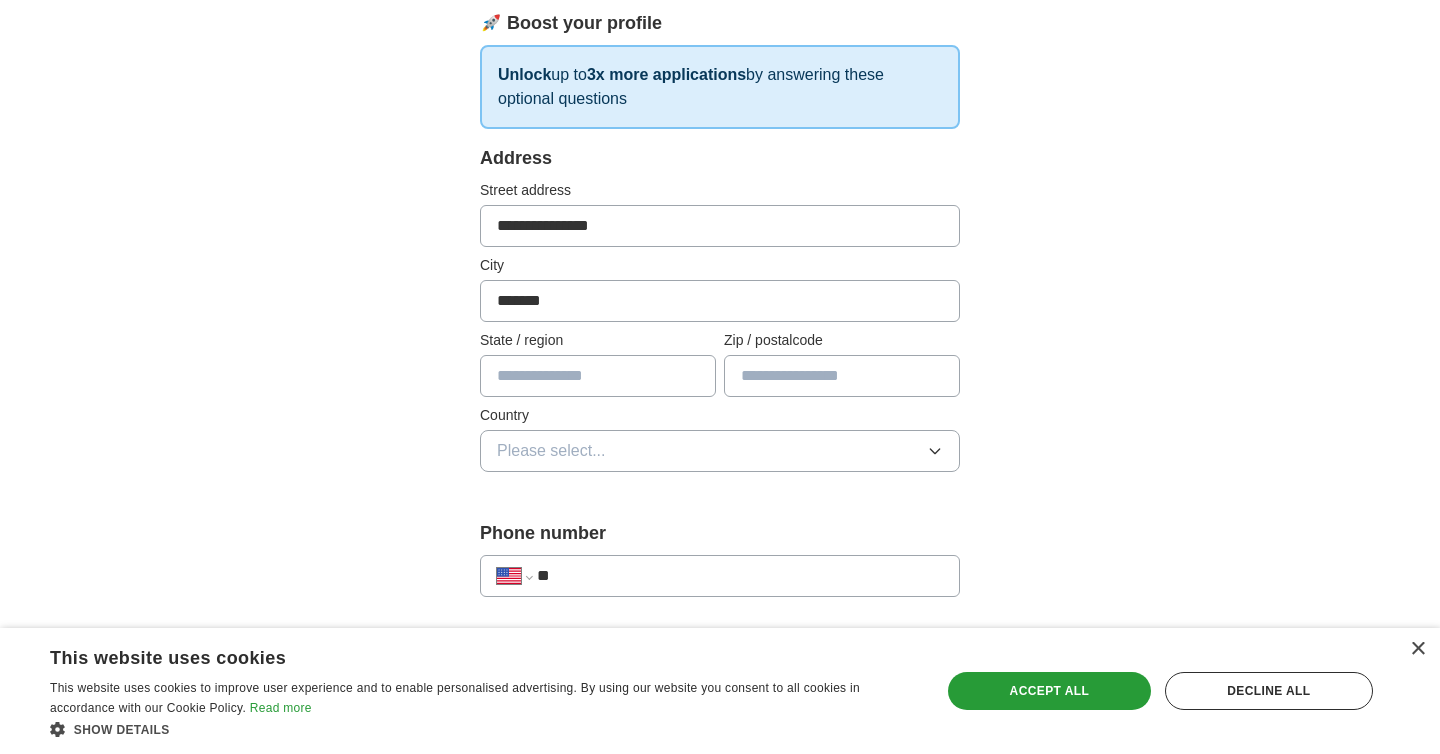 type on "**" 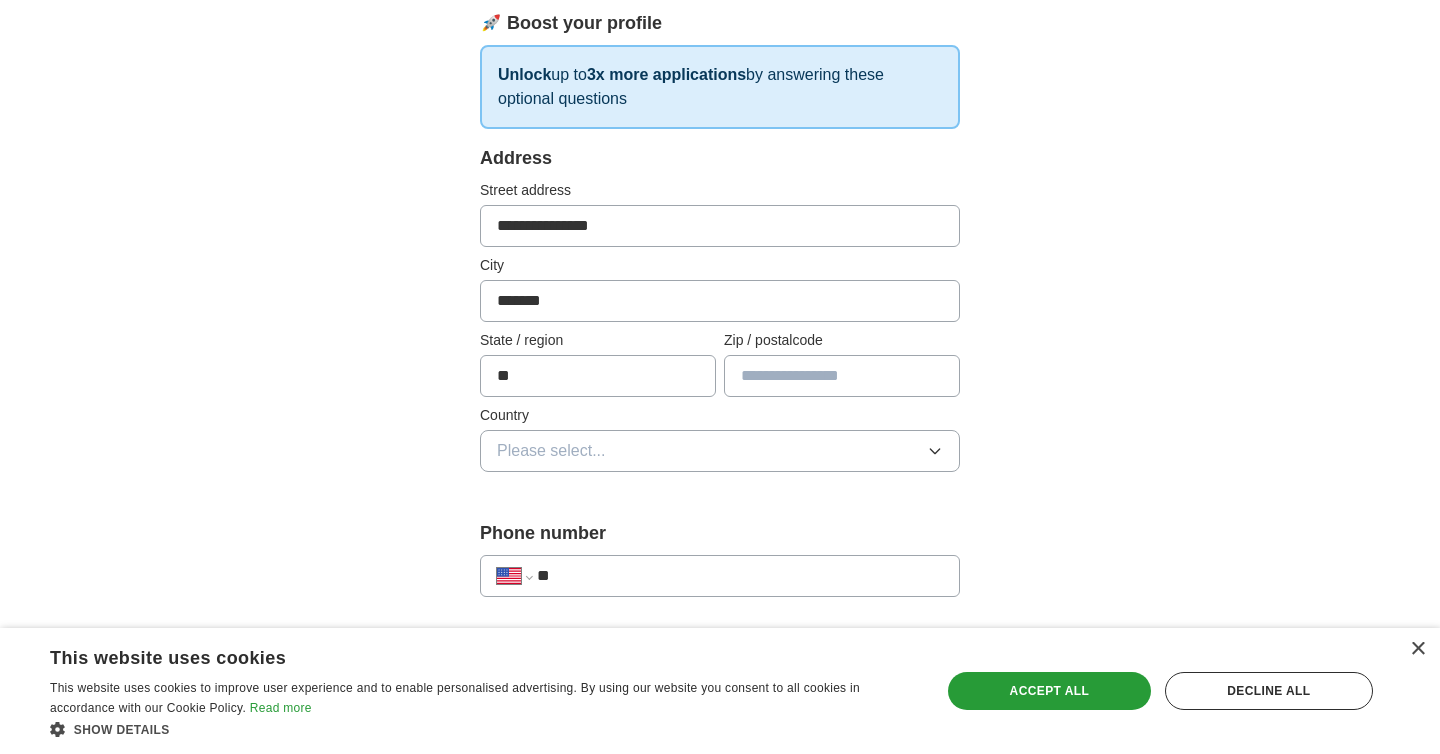type on "*****" 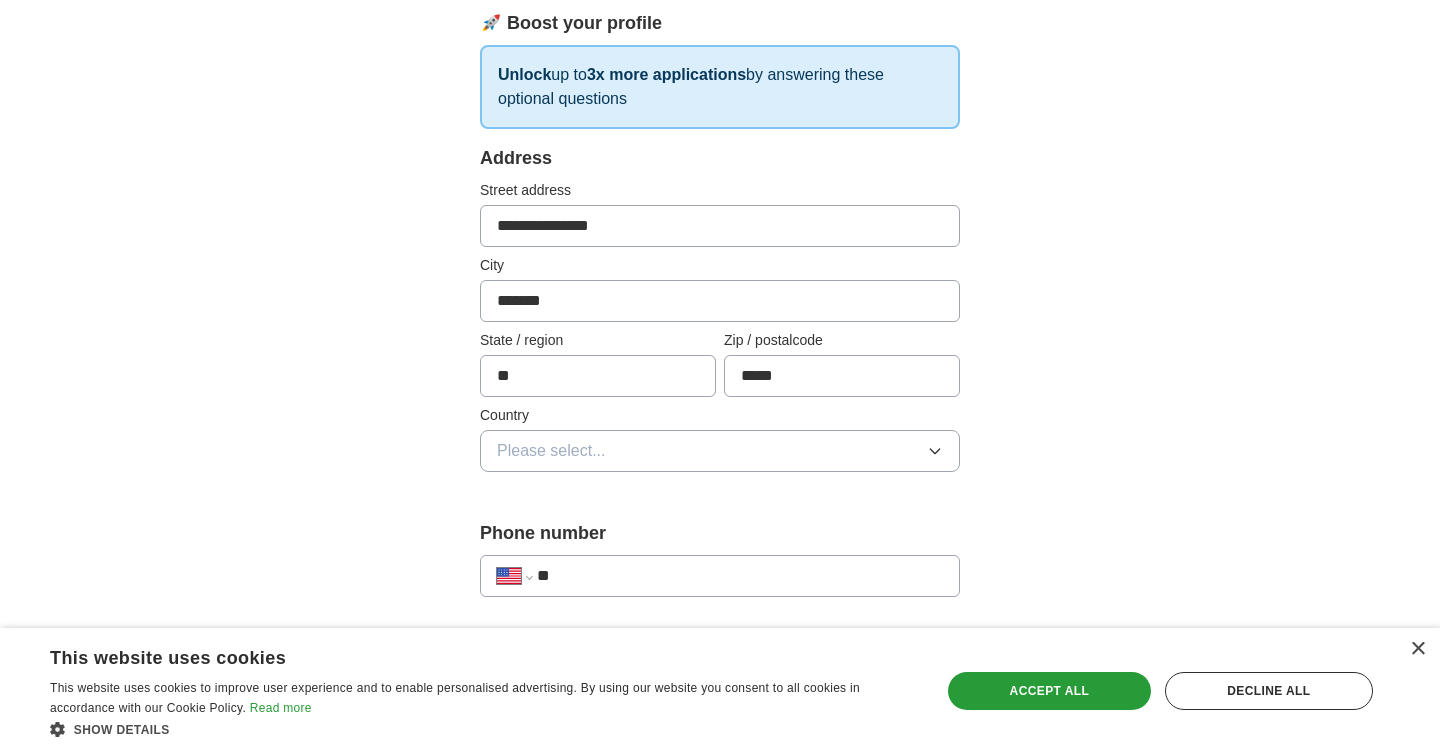 click on "**********" at bounding box center (720, 226) 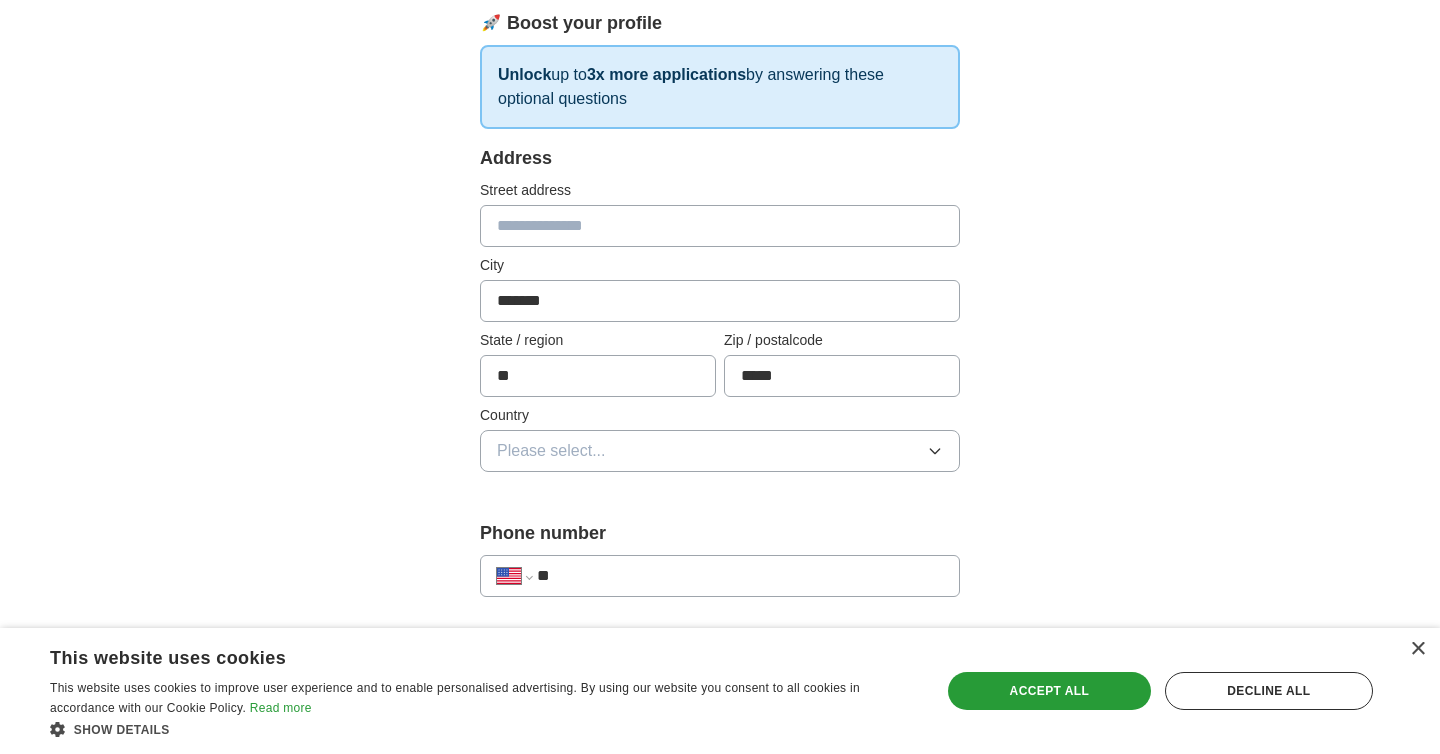 type 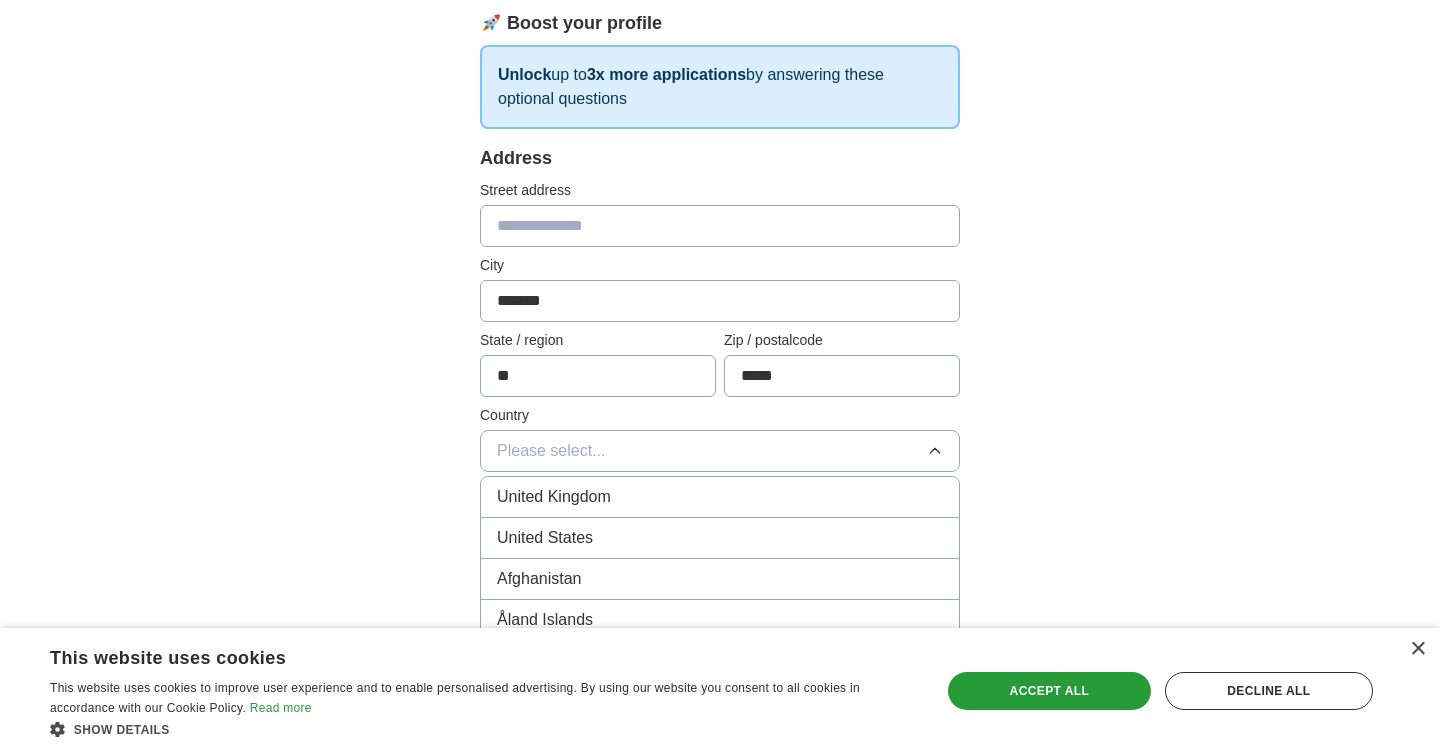 click on "United States" at bounding box center (545, 538) 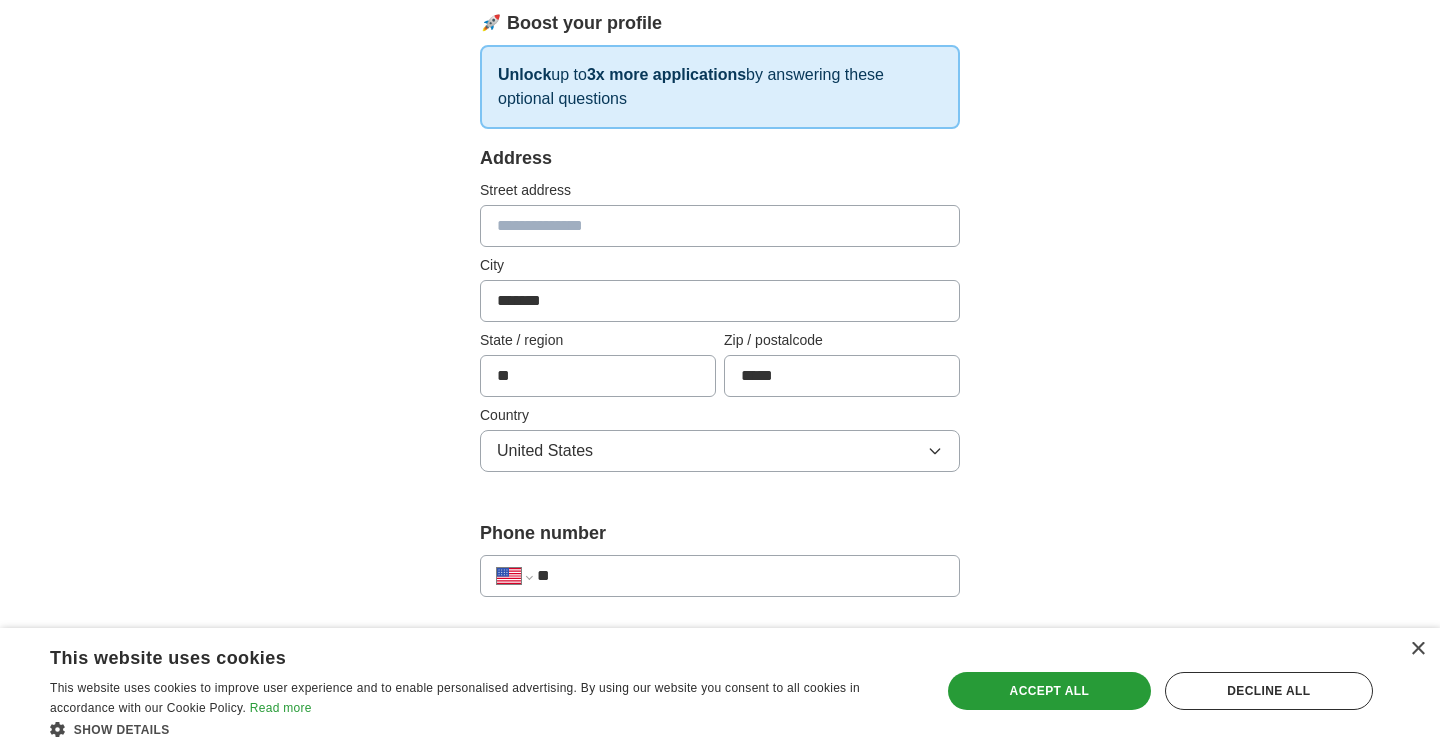 click on "**********" at bounding box center (720, 724) 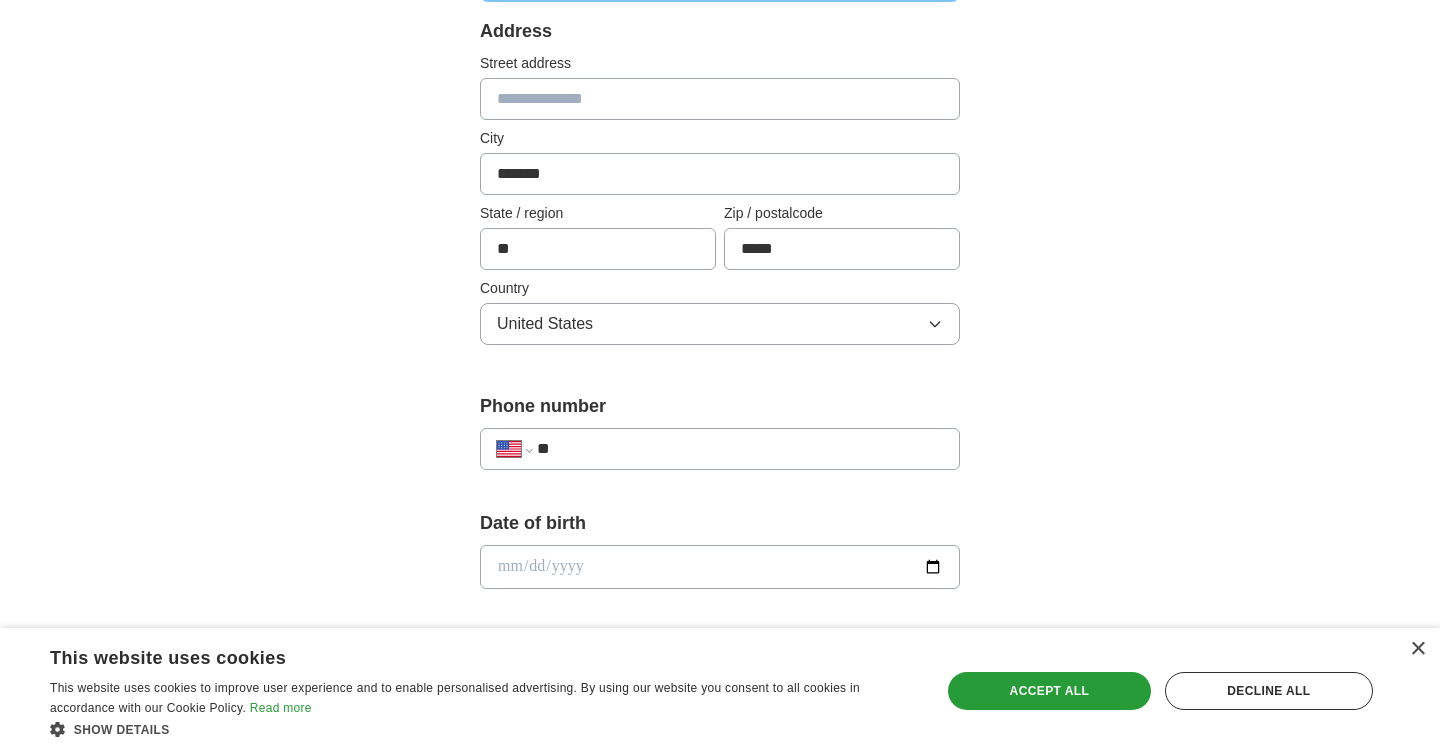 scroll, scrollTop: 463, scrollLeft: 0, axis: vertical 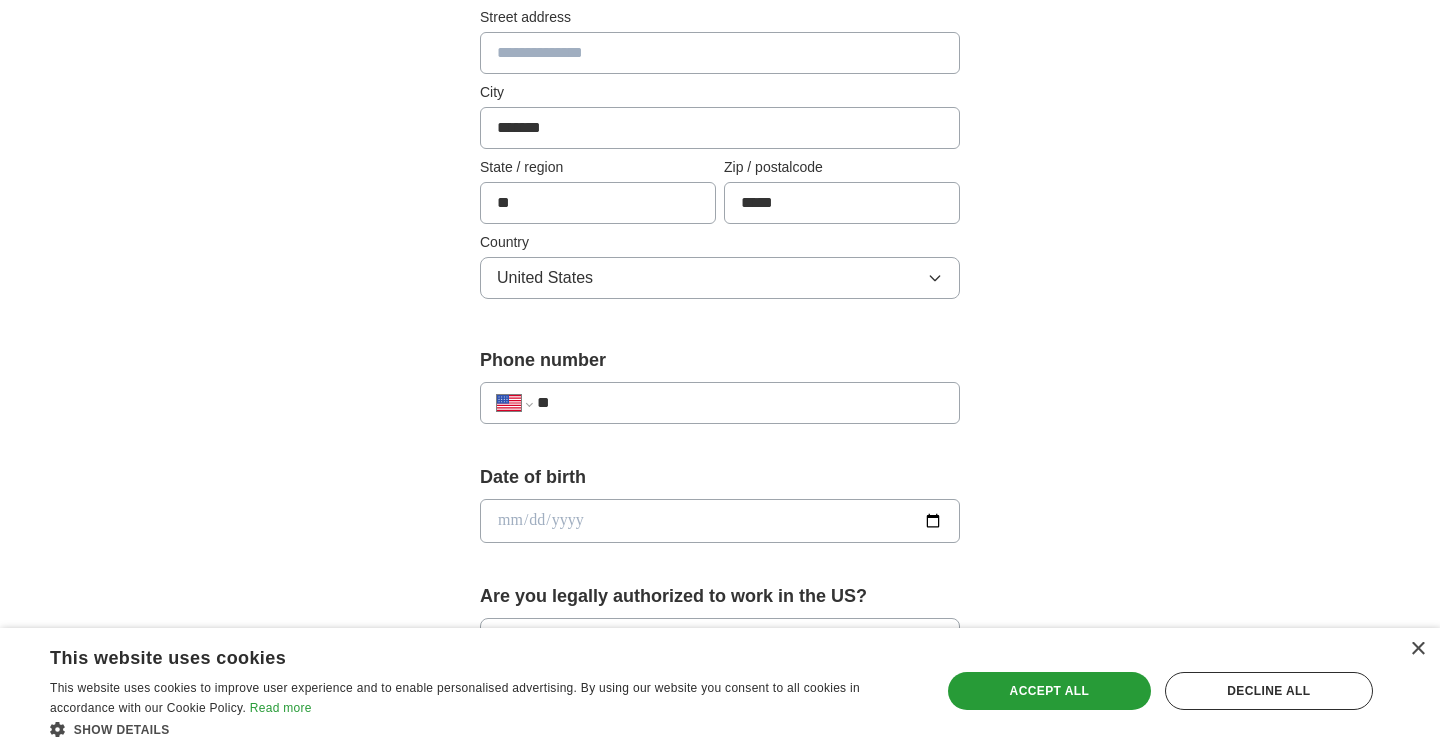 click on "**" at bounding box center [740, 403] 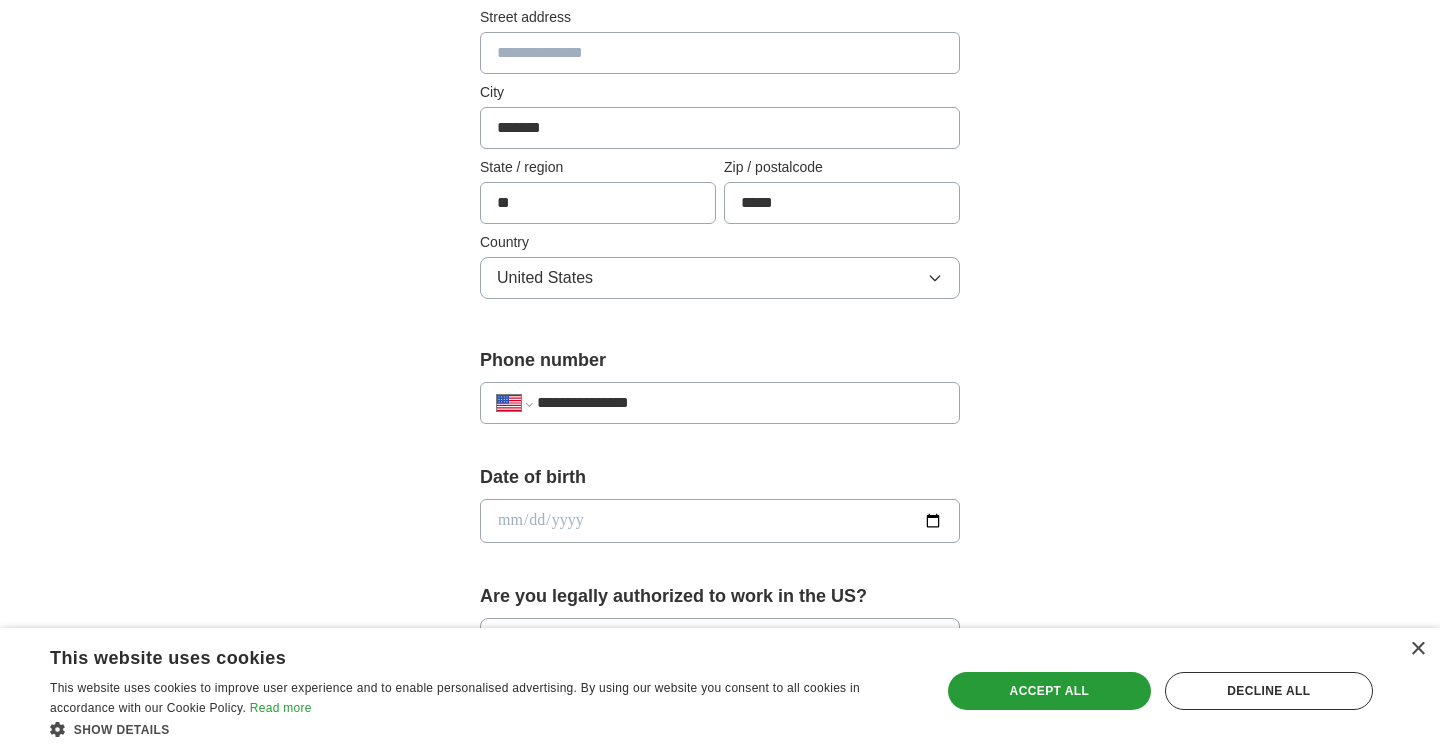 type on "**********" 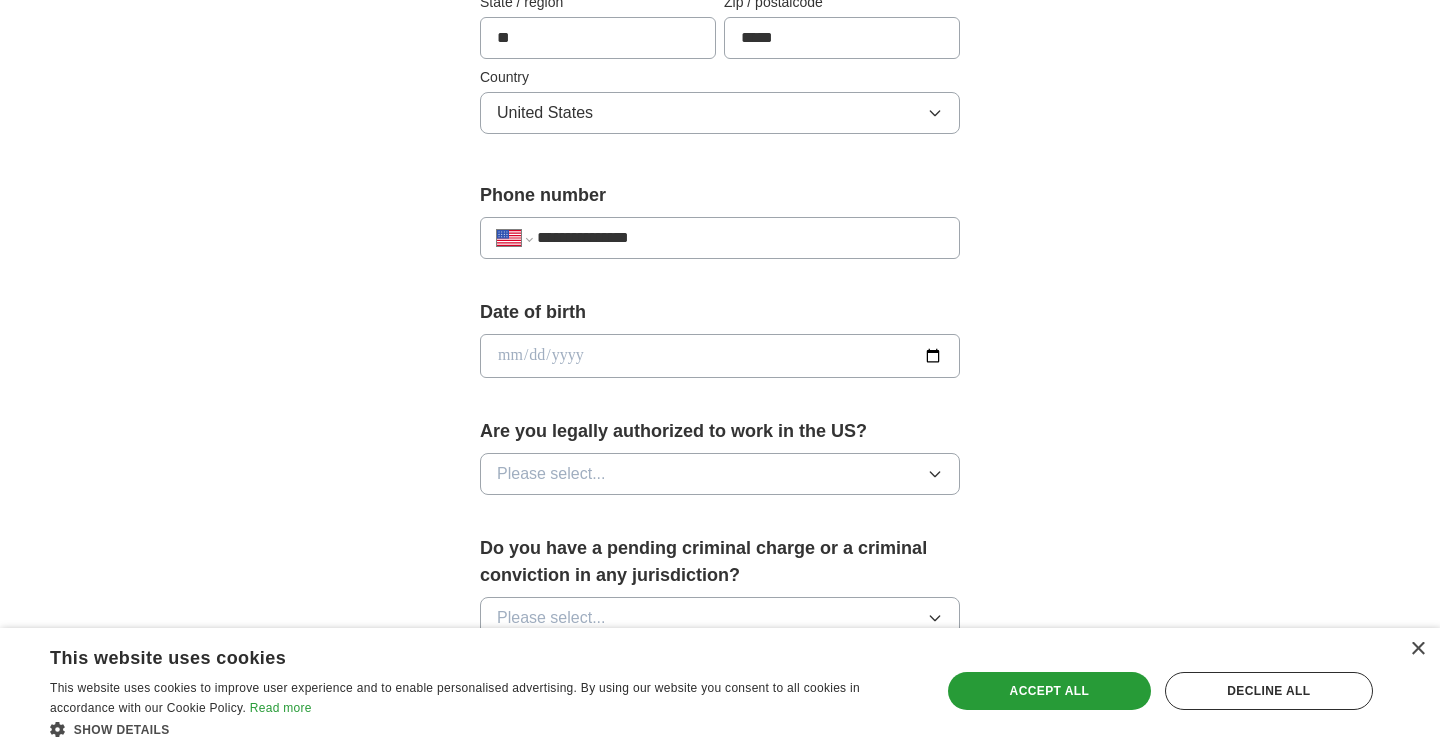 scroll, scrollTop: 635, scrollLeft: 0, axis: vertical 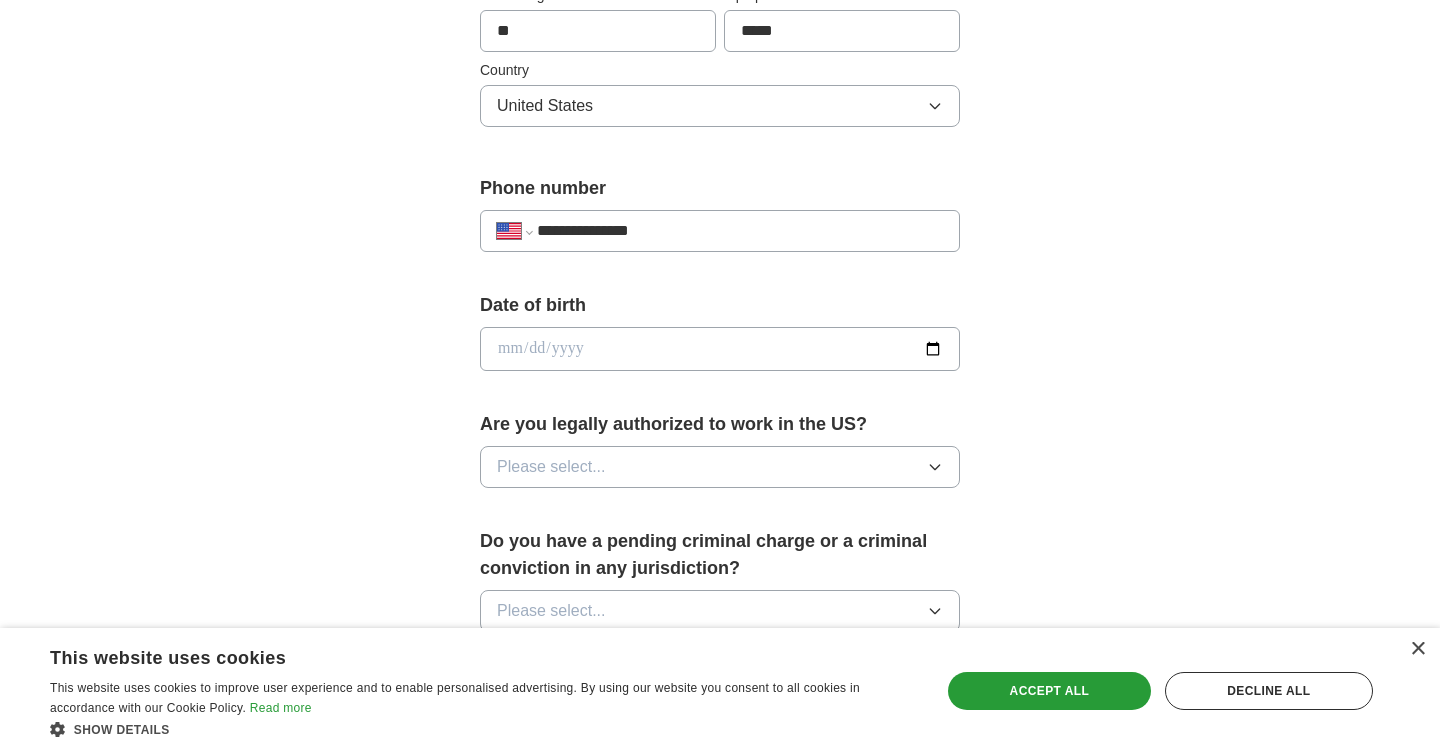 click on "Please select..." at bounding box center (551, 467) 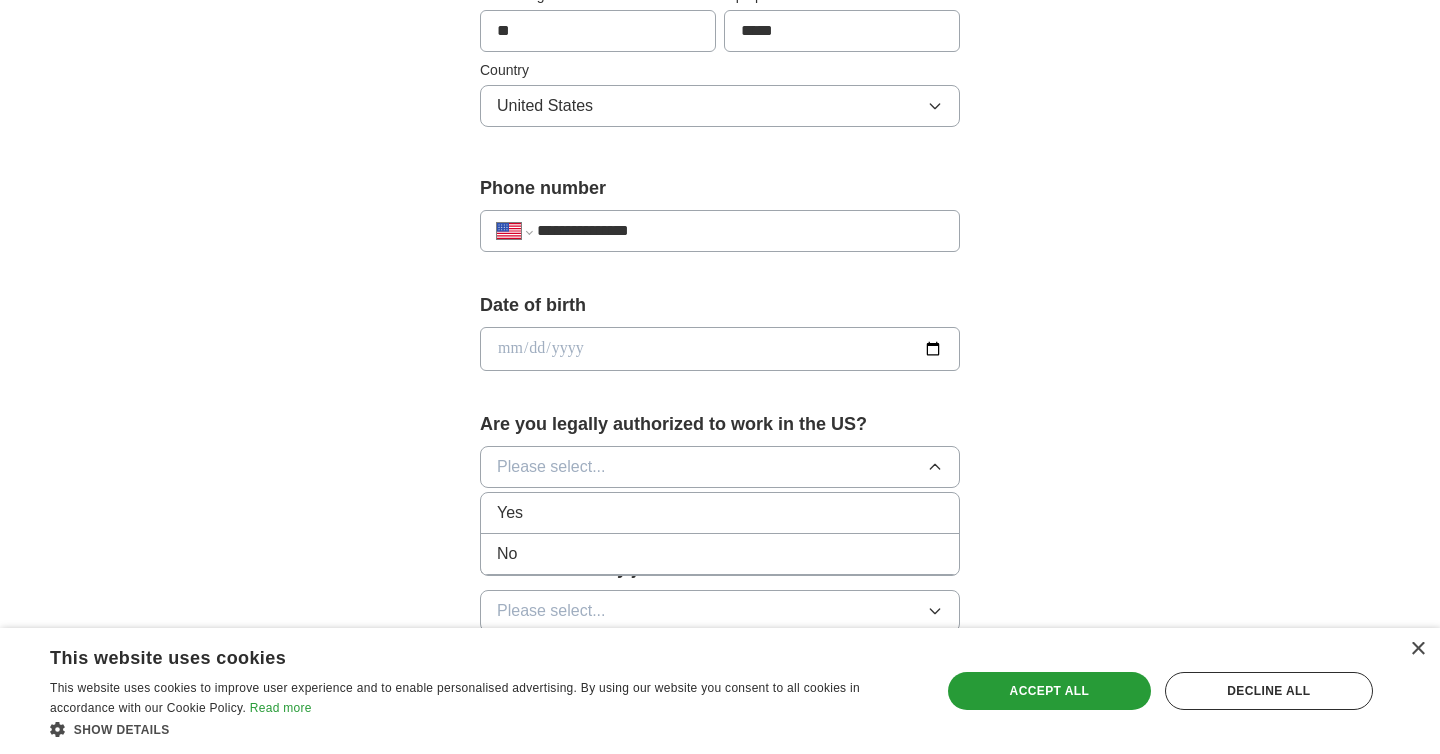 click on "Yes" at bounding box center (510, 513) 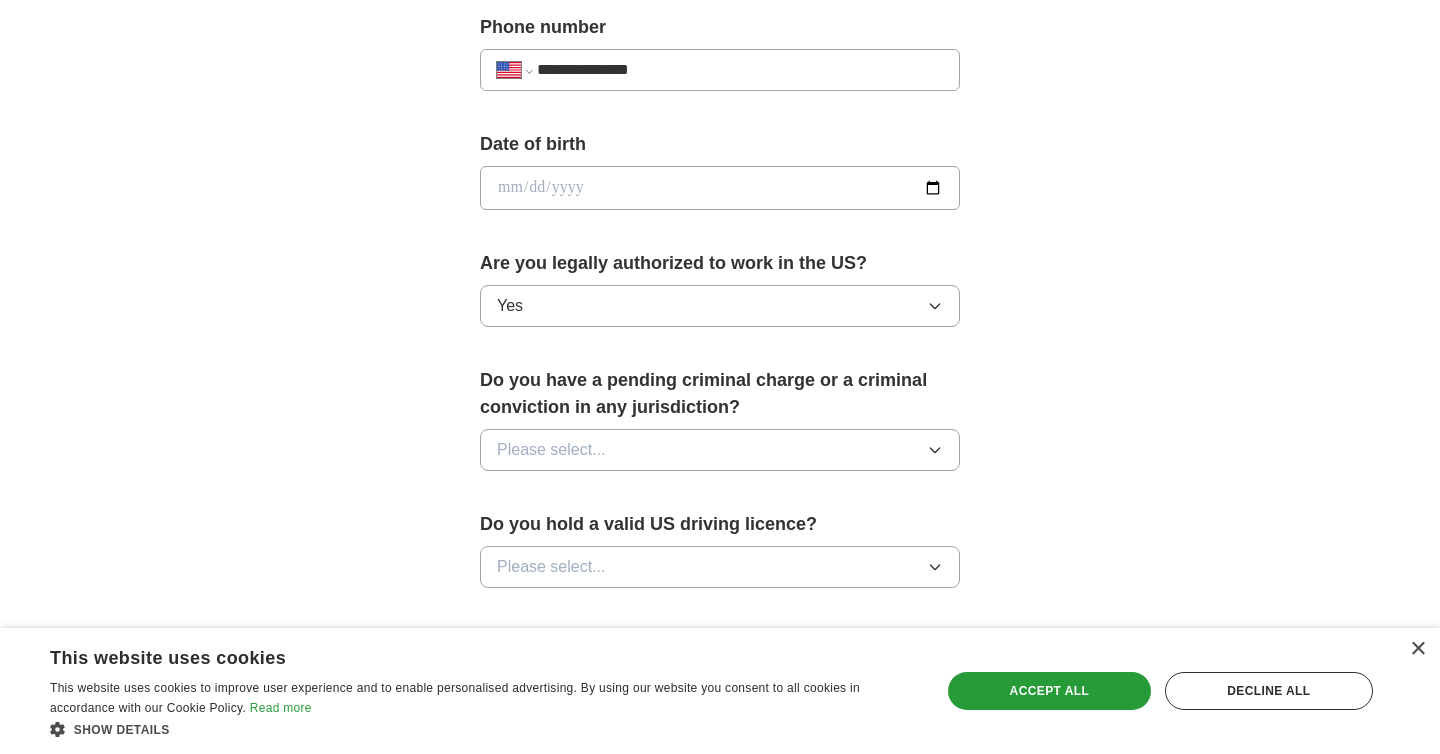 scroll, scrollTop: 842, scrollLeft: 0, axis: vertical 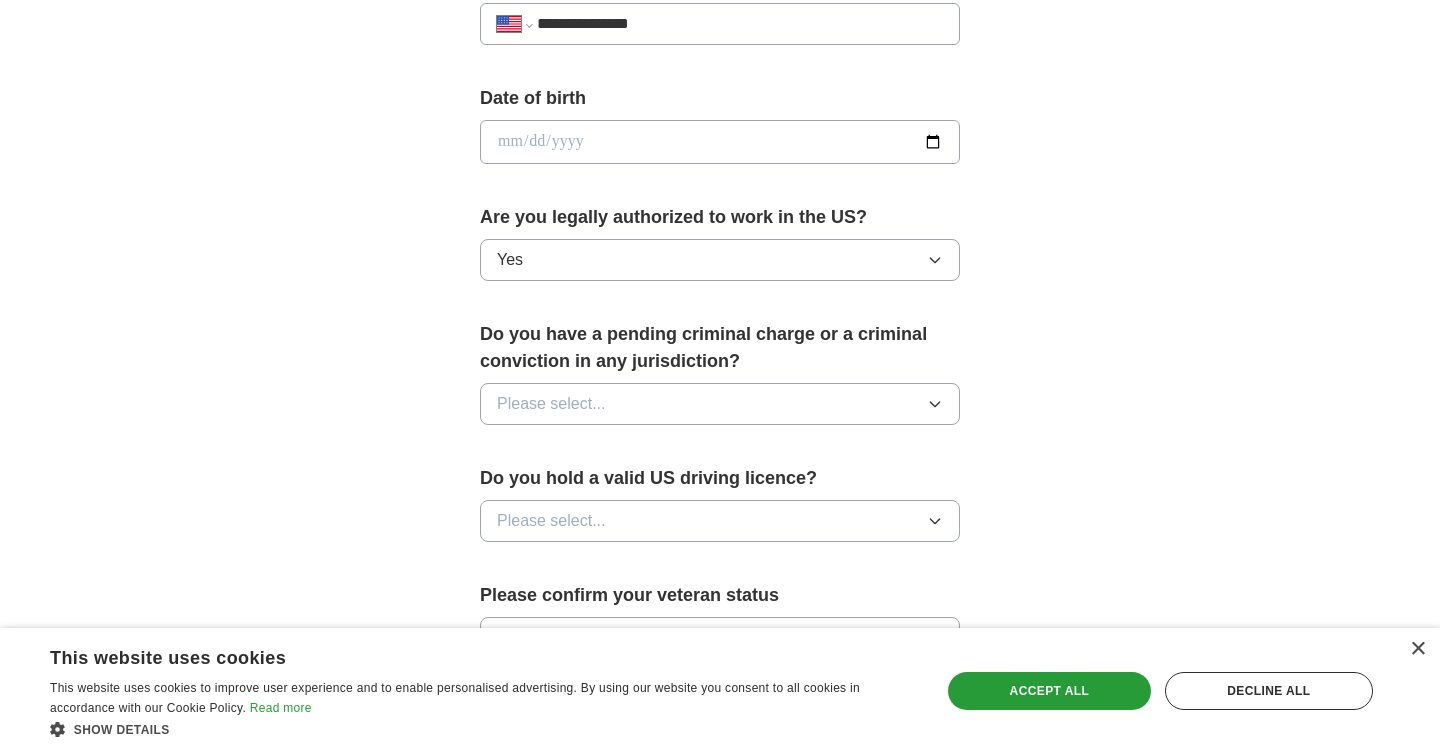 click on "Please select..." at bounding box center [551, 404] 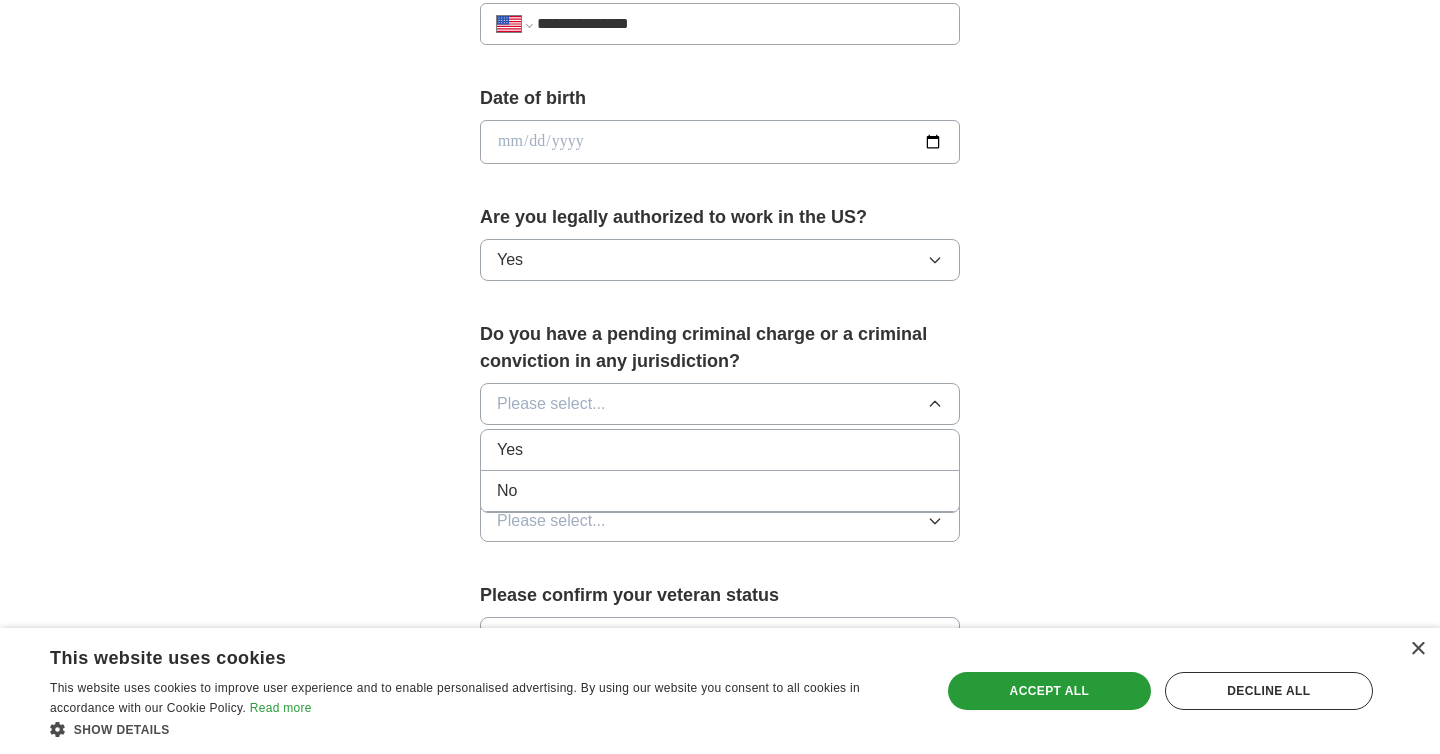 click on "No" at bounding box center [720, 491] 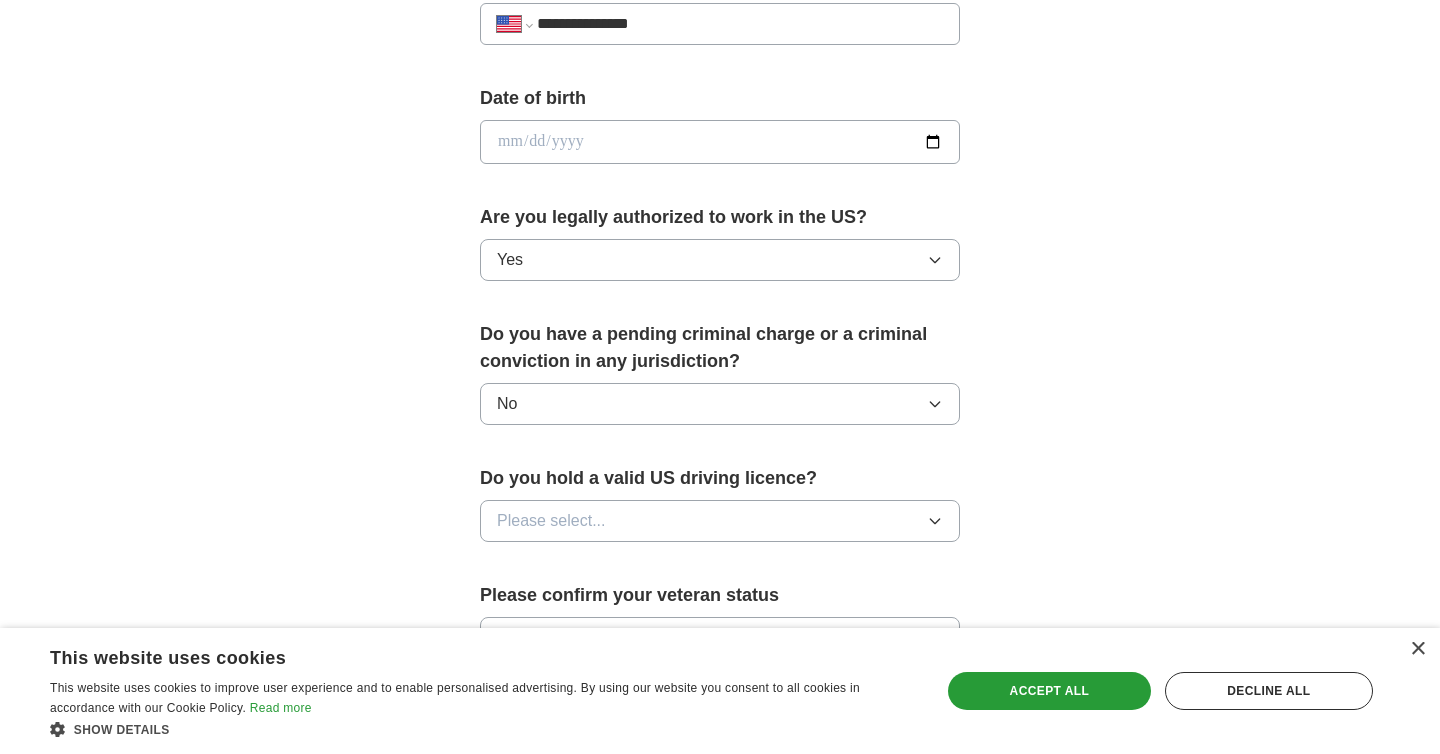 click on "Please select..." at bounding box center (551, 521) 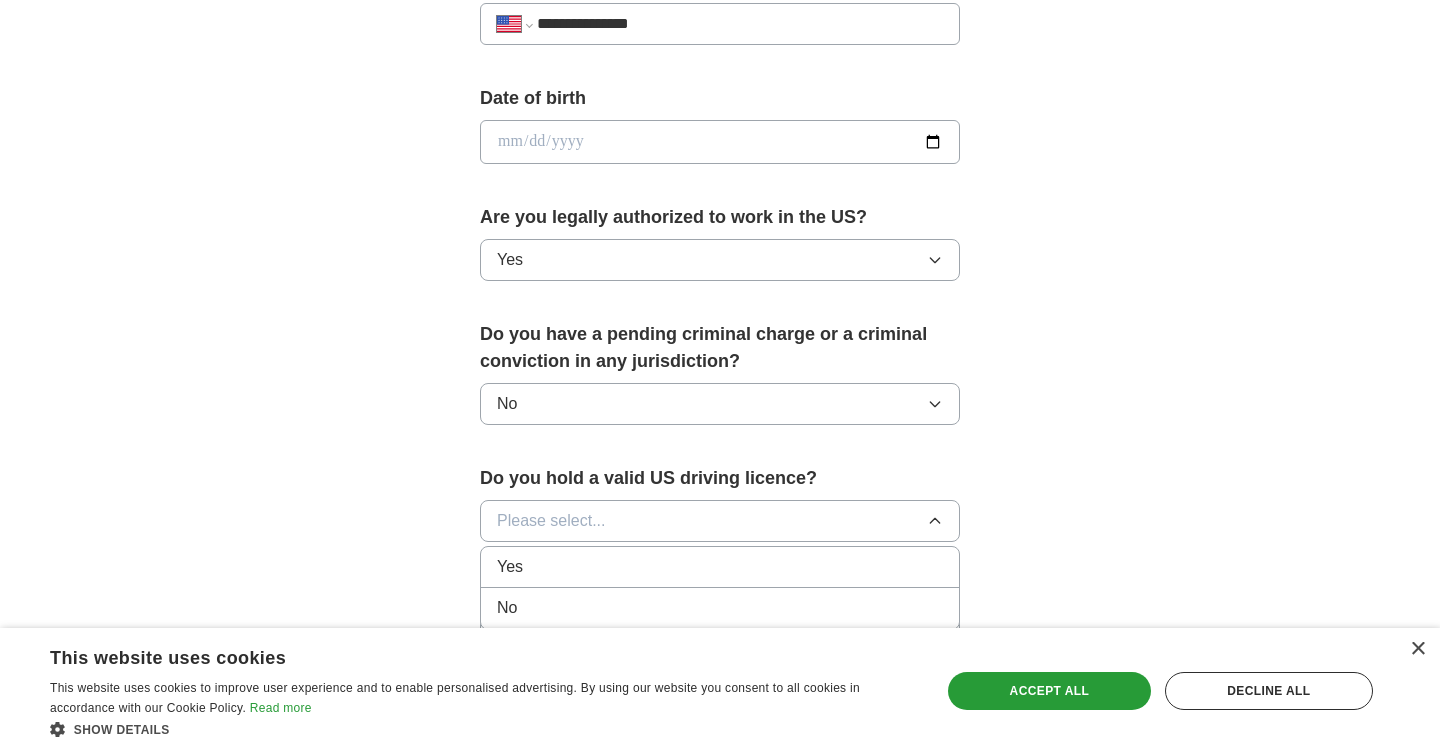 click on "Yes" at bounding box center (510, 567) 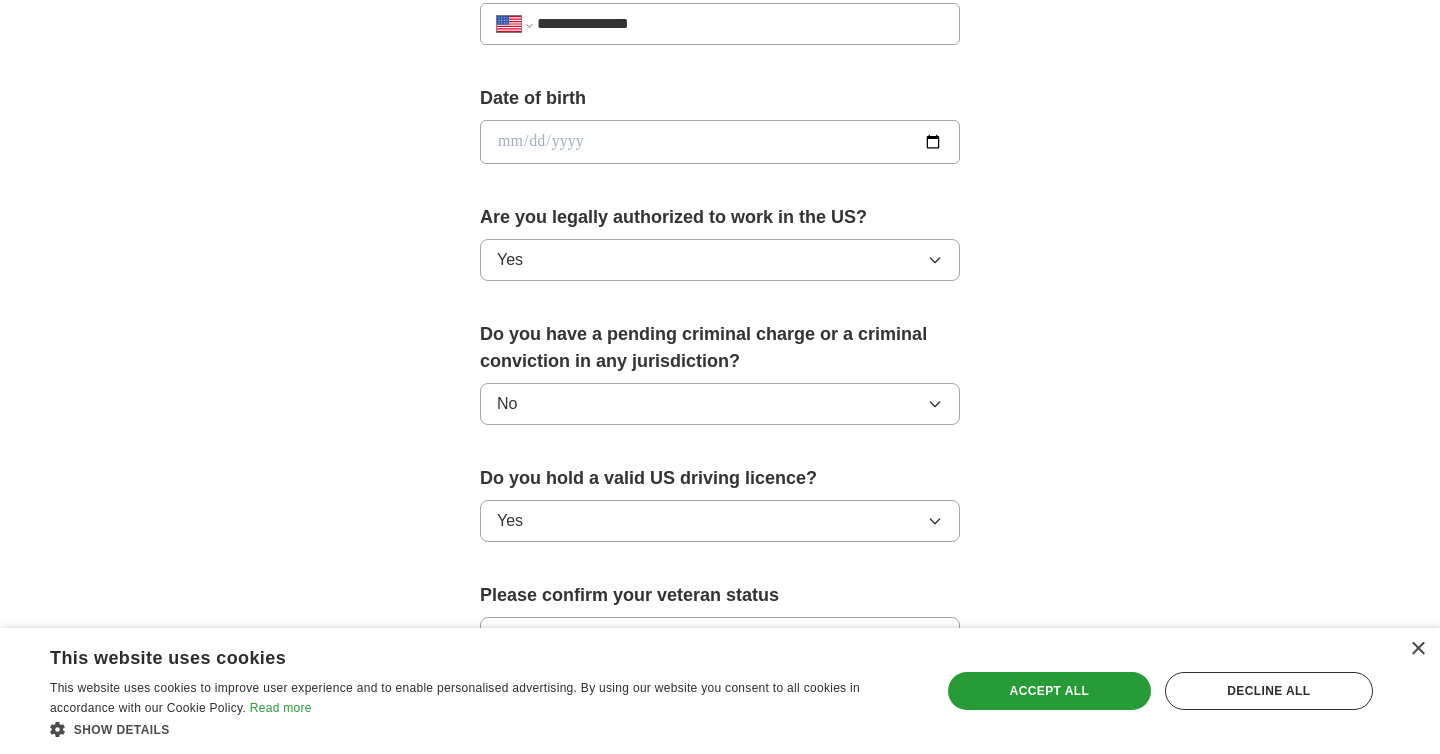 click on "**********" at bounding box center [720, 116] 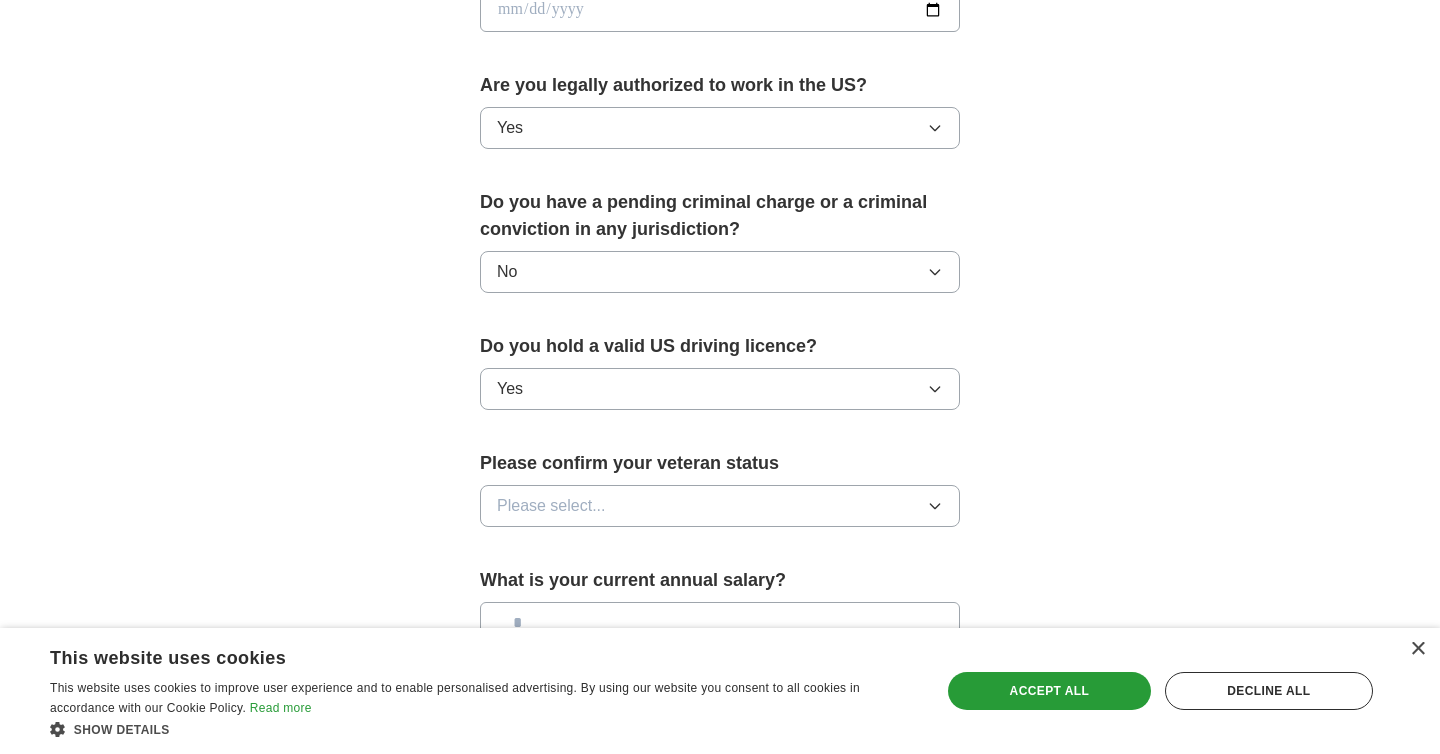 scroll, scrollTop: 1033, scrollLeft: 0, axis: vertical 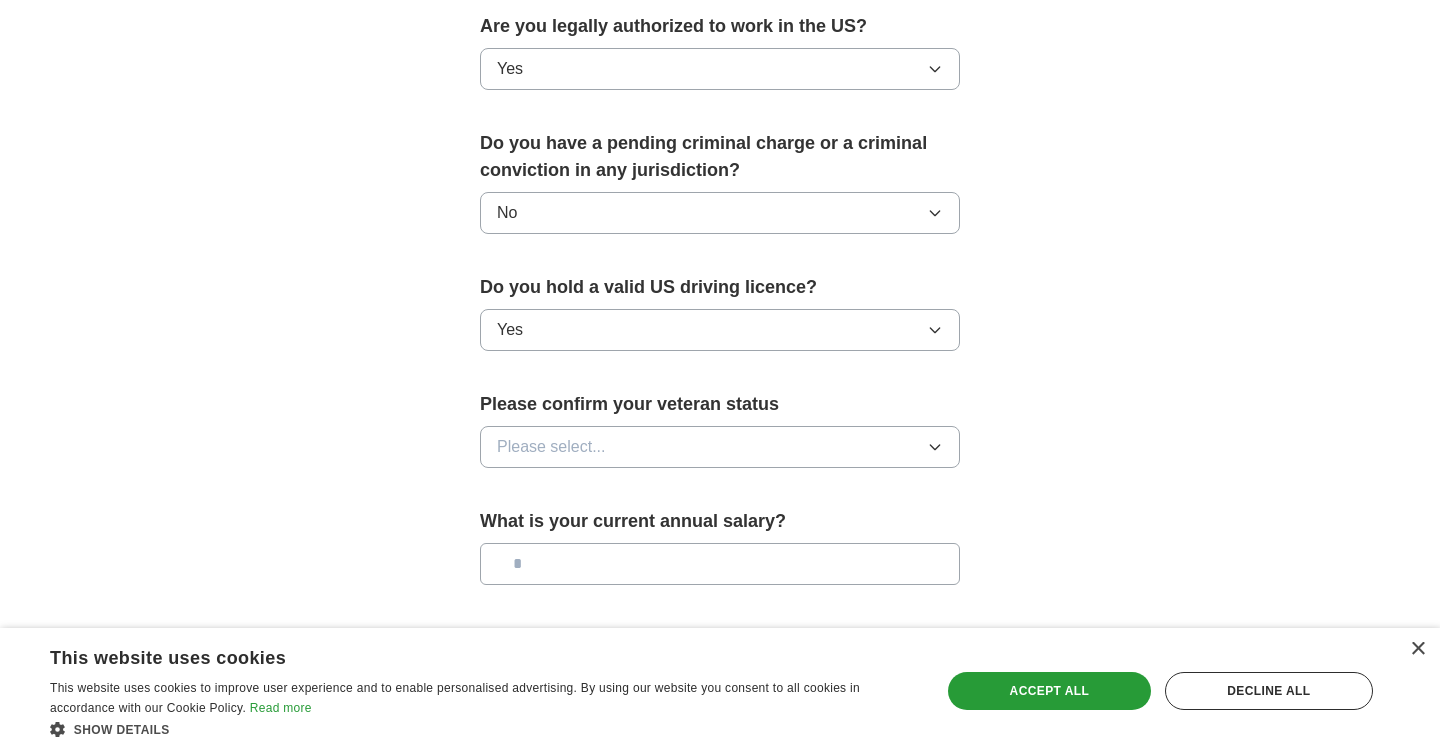 click on "Please select..." at bounding box center [551, 447] 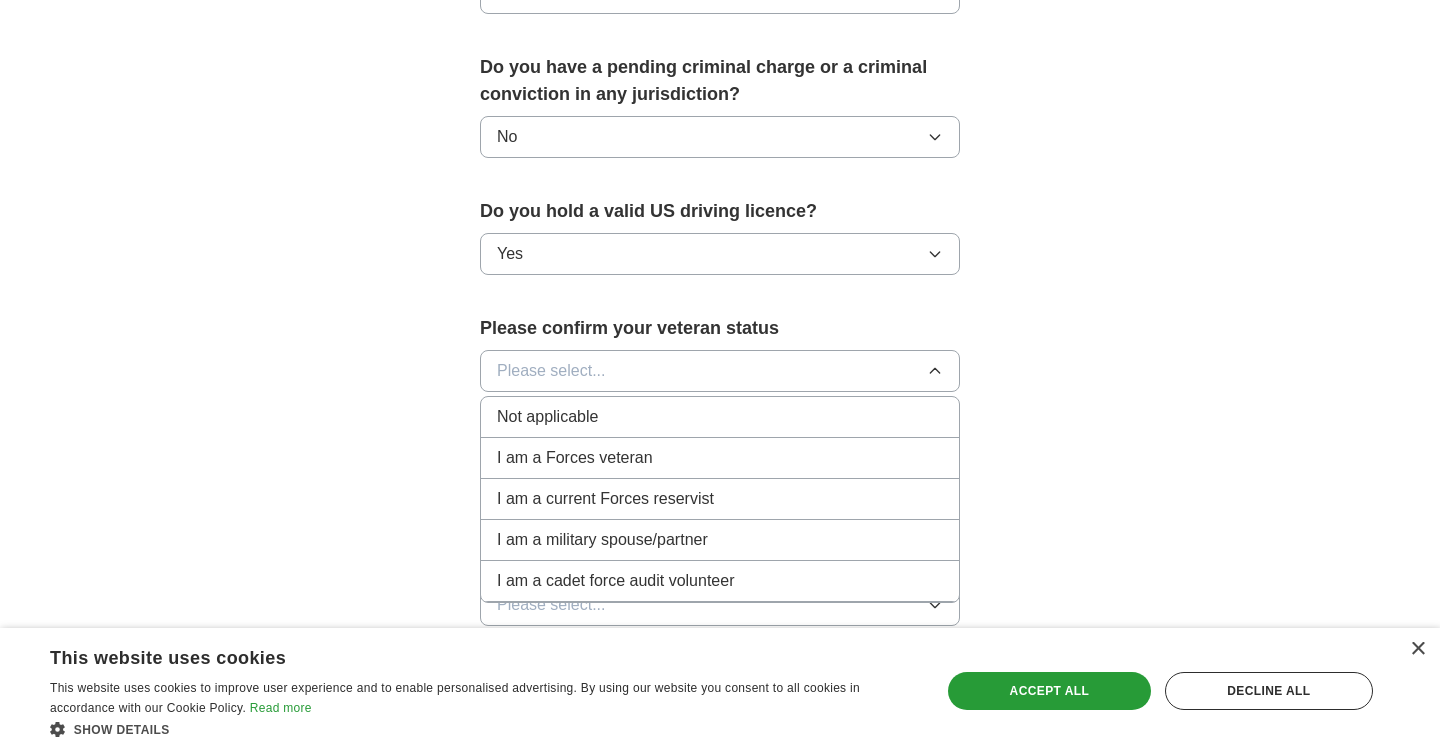 scroll, scrollTop: 1112, scrollLeft: 0, axis: vertical 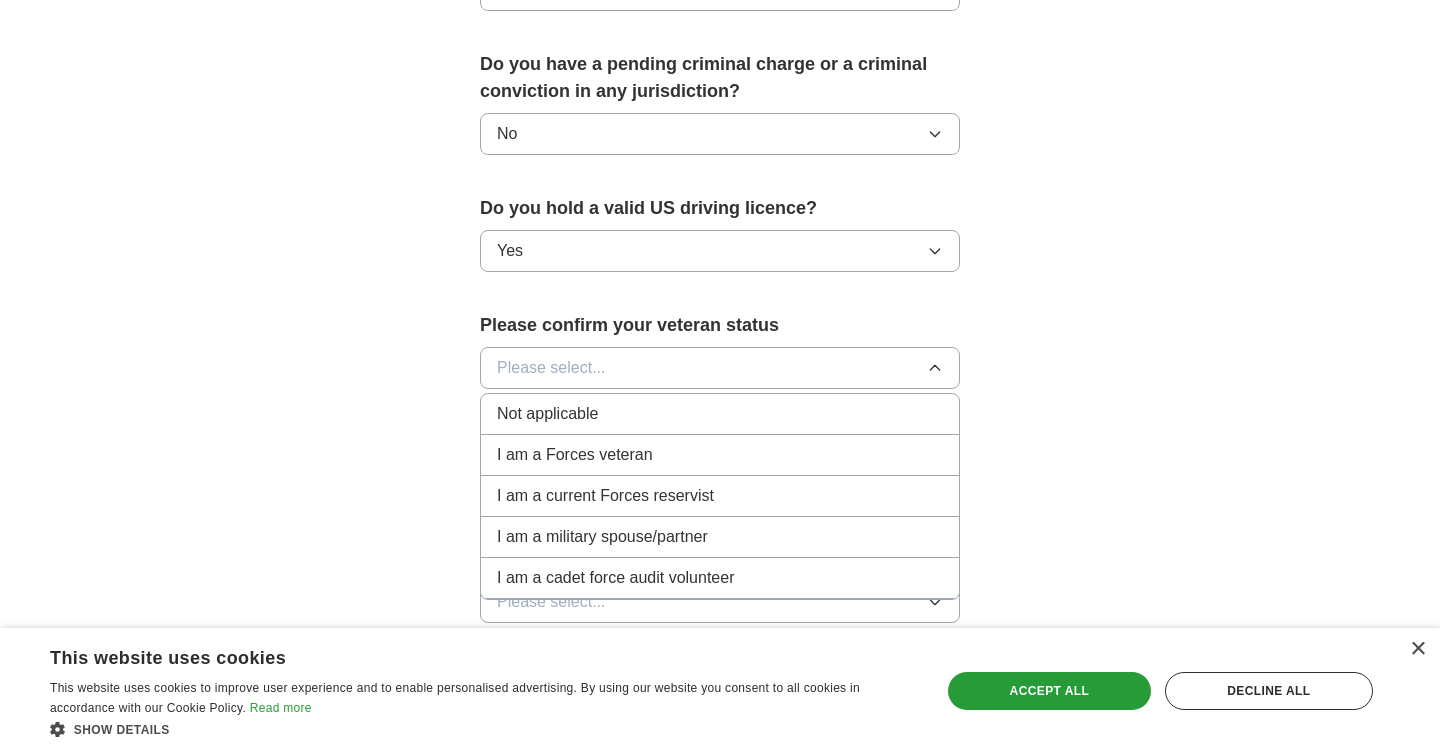 click on "Not applicable" at bounding box center (720, 414) 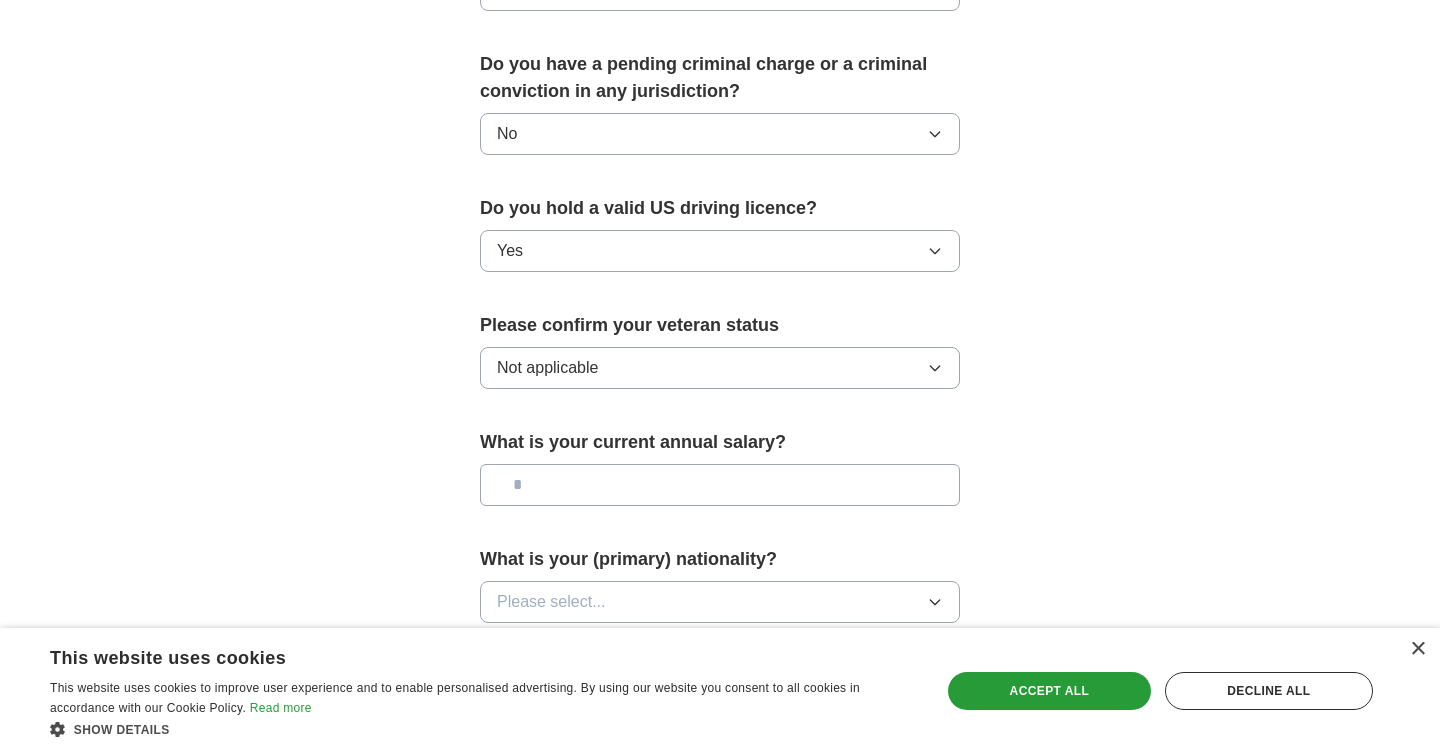 click at bounding box center (720, 485) 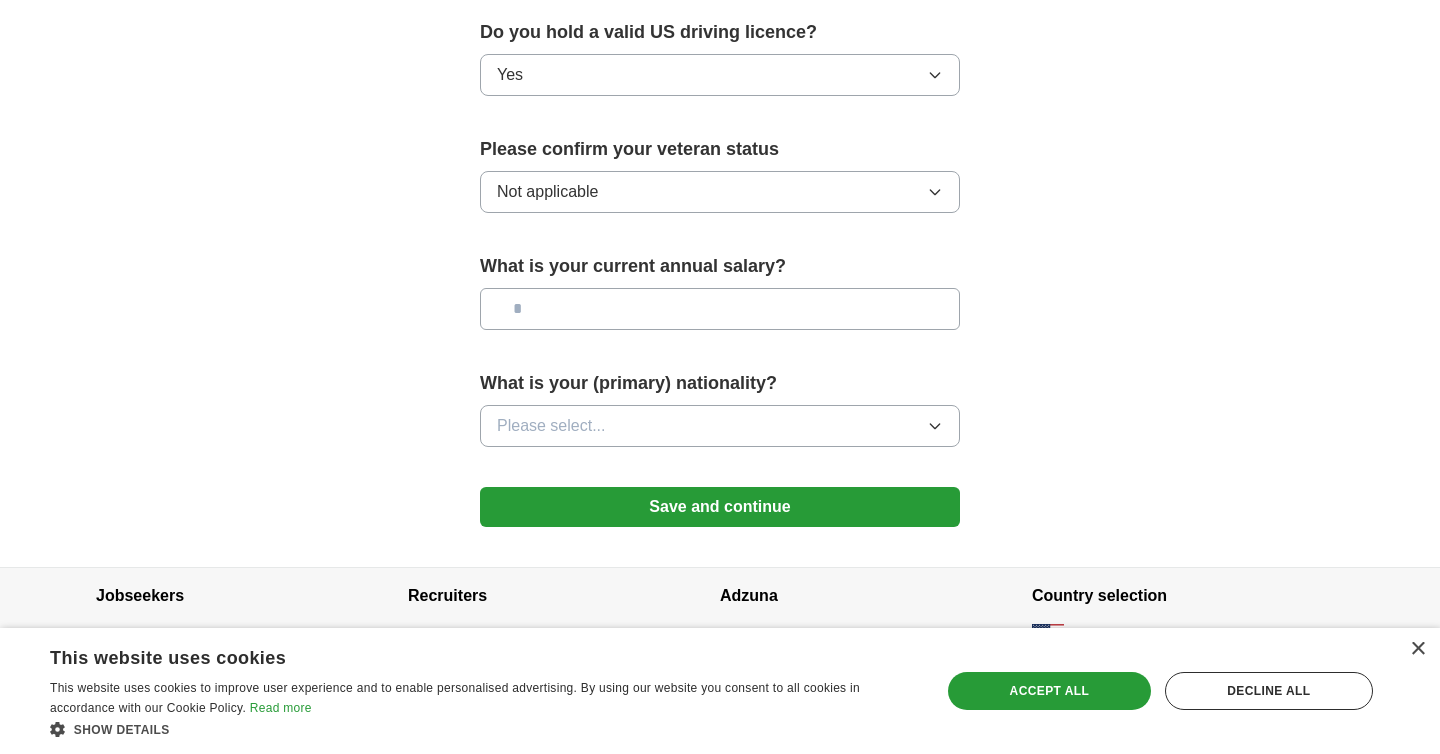 scroll, scrollTop: 1303, scrollLeft: 0, axis: vertical 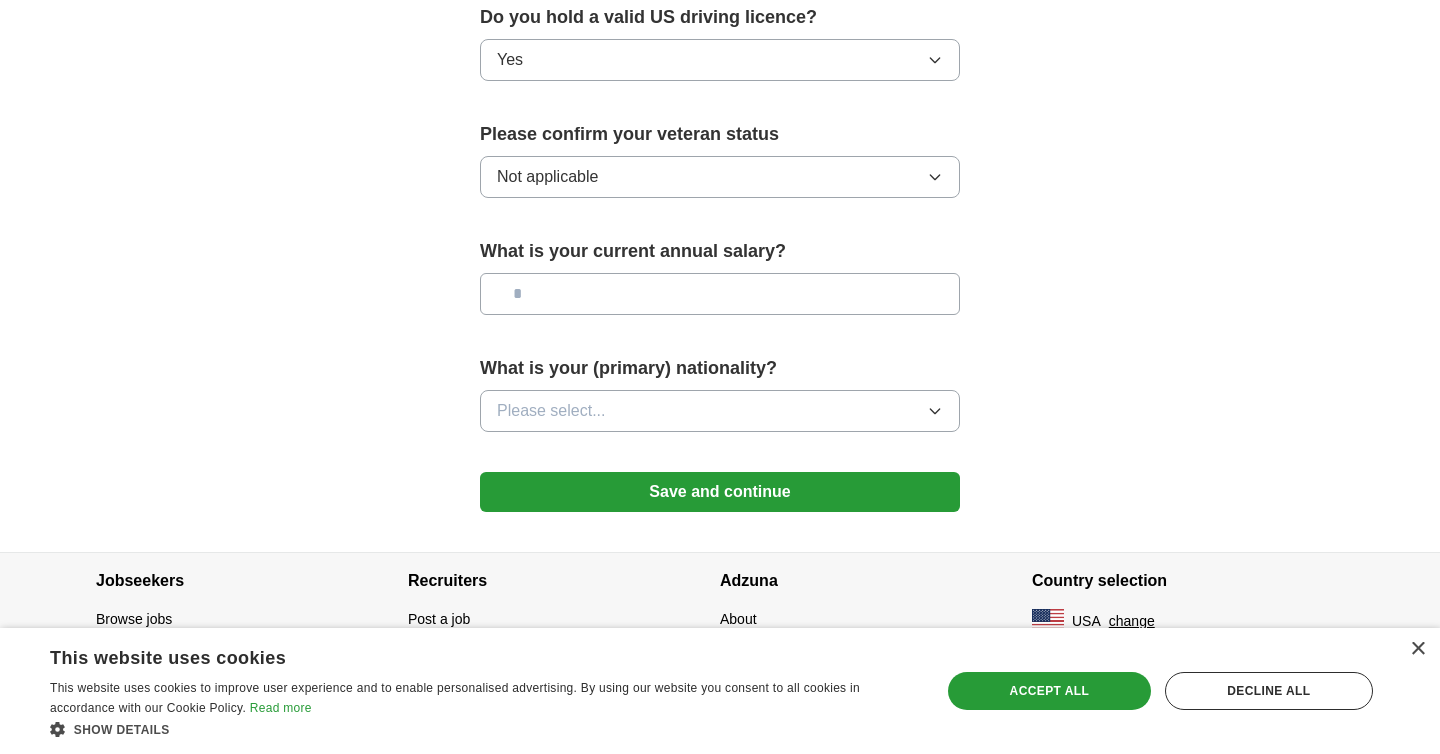 click on "Please select..." at bounding box center (551, 411) 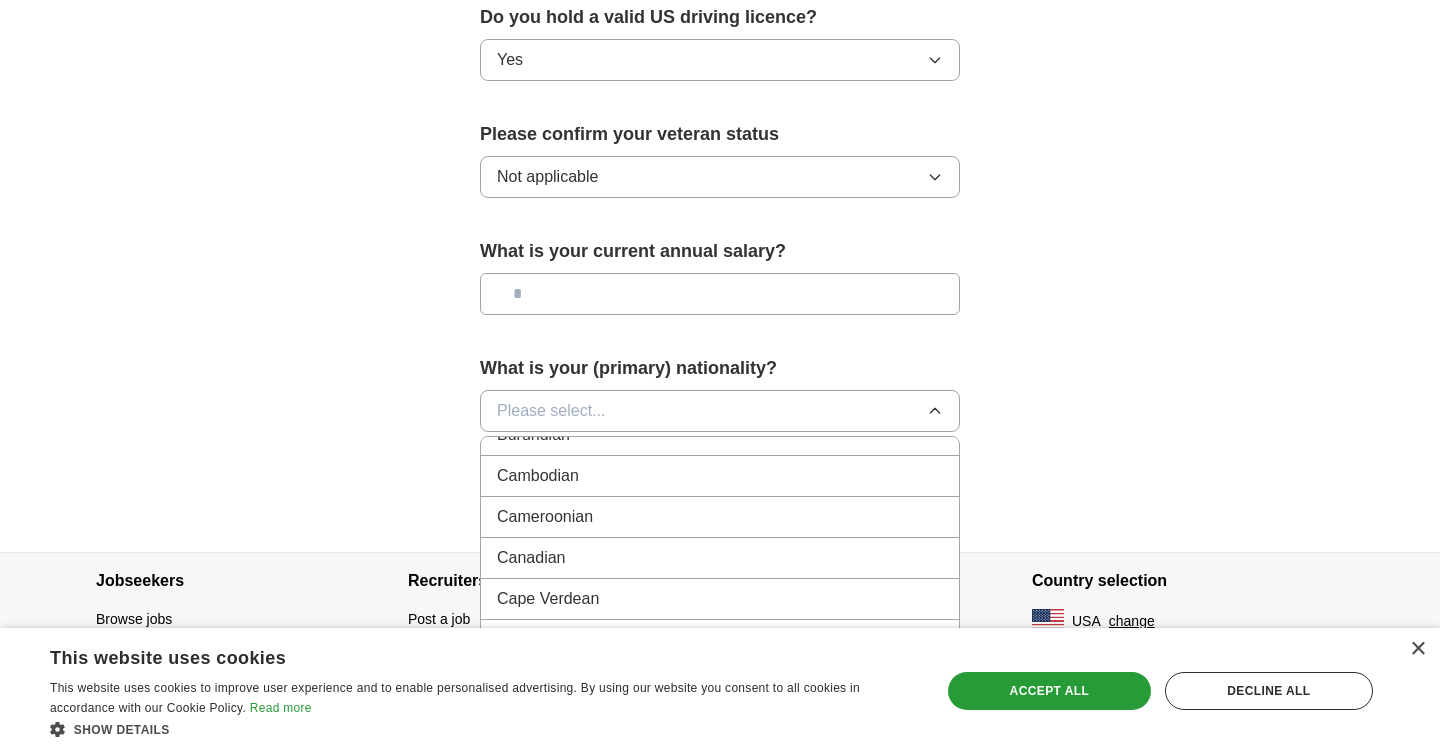 scroll, scrollTop: 1323, scrollLeft: 0, axis: vertical 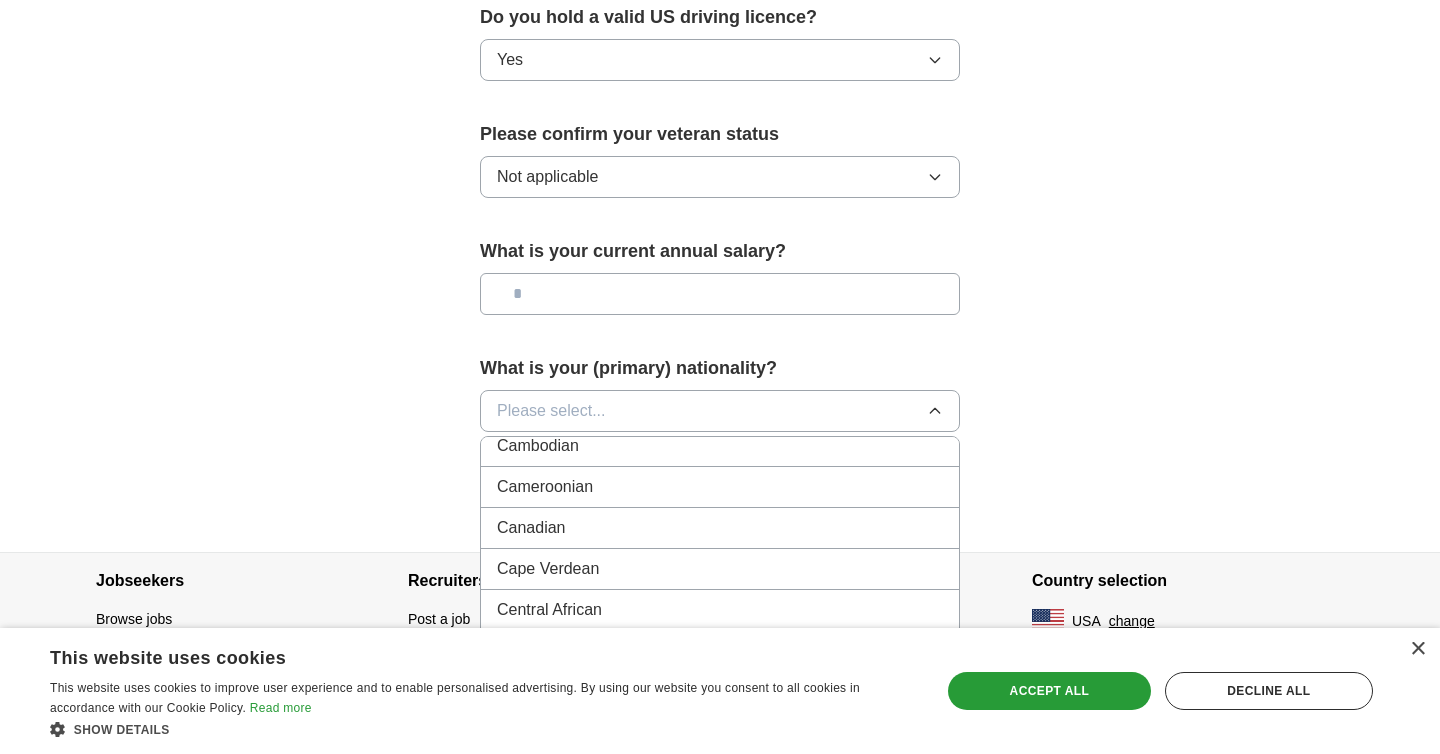 click on "**********" at bounding box center [720, -345] 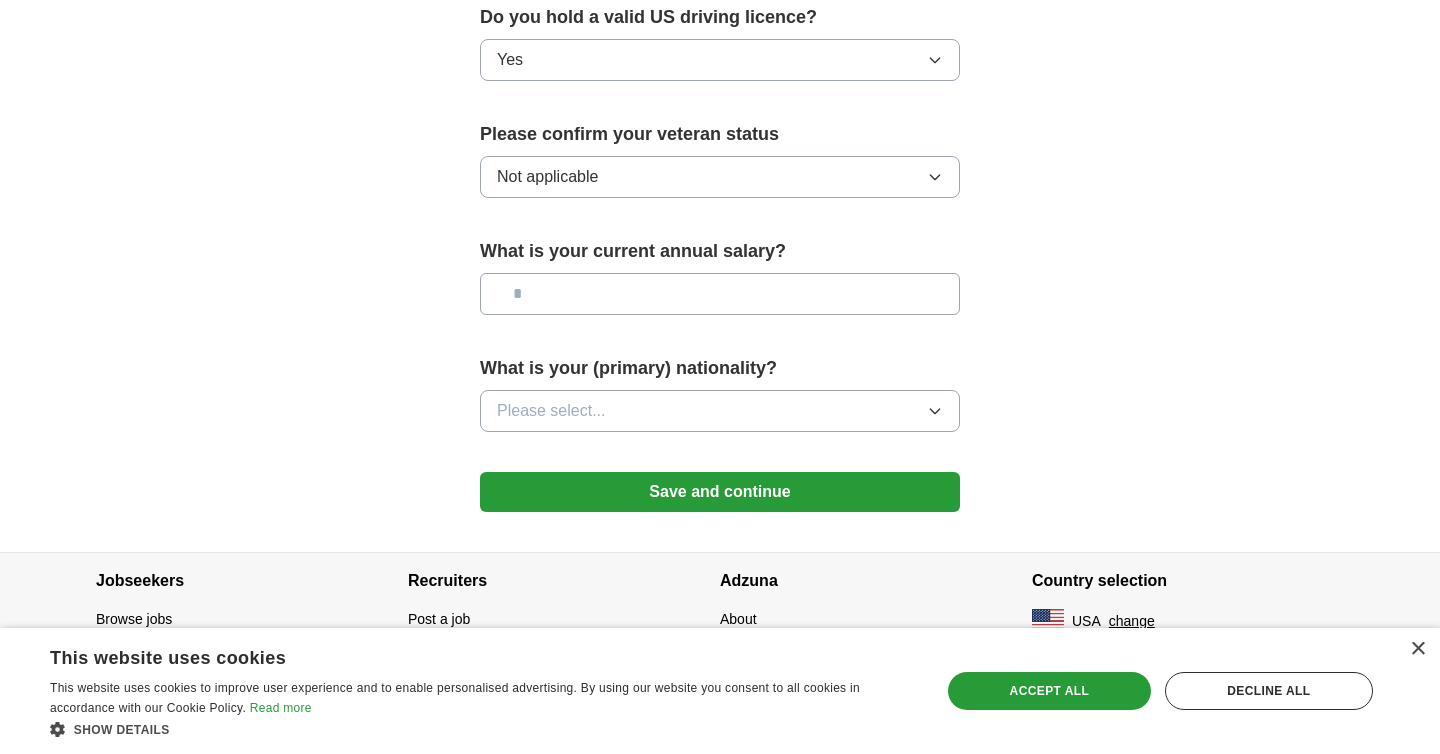 click on "Save and continue" at bounding box center [720, 492] 